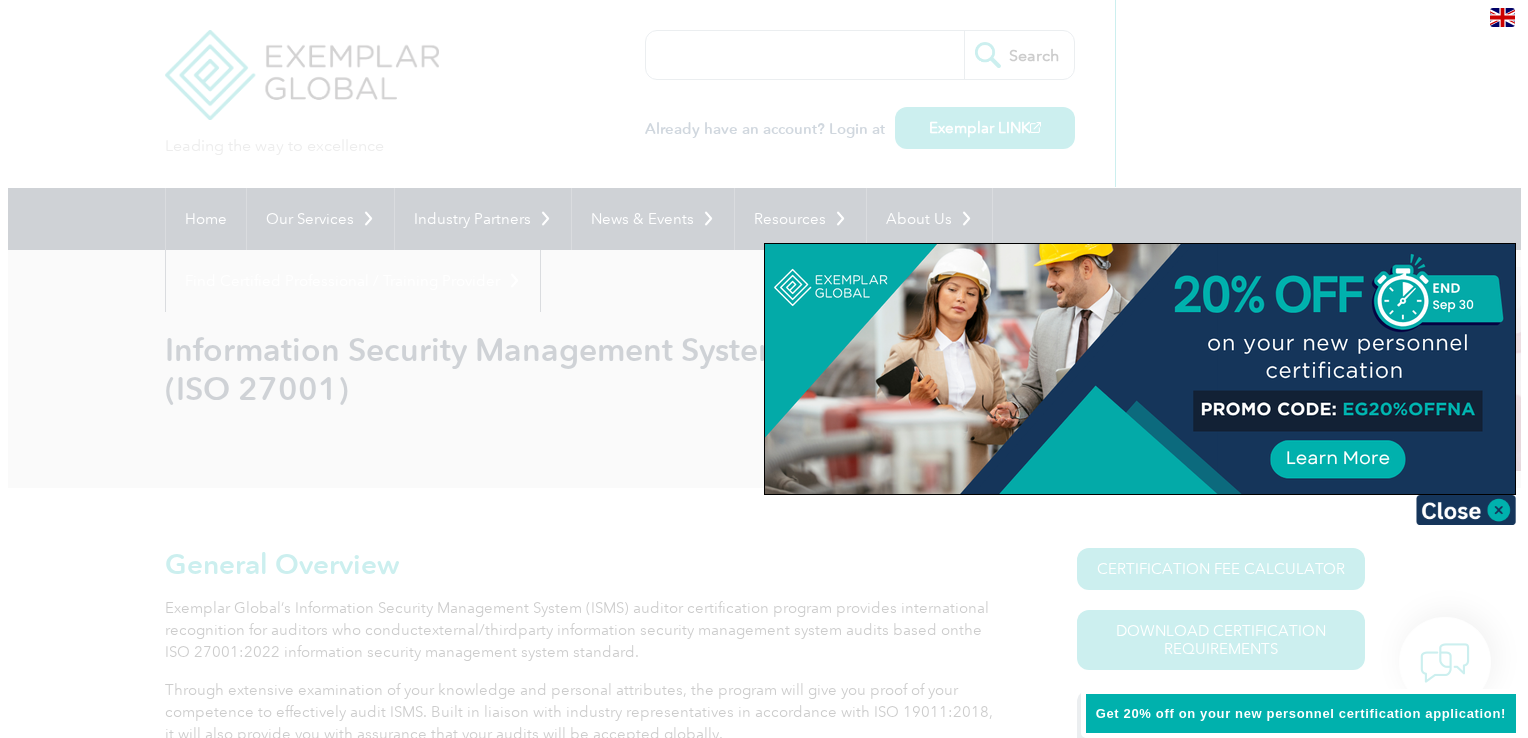 scroll, scrollTop: 0, scrollLeft: 0, axis: both 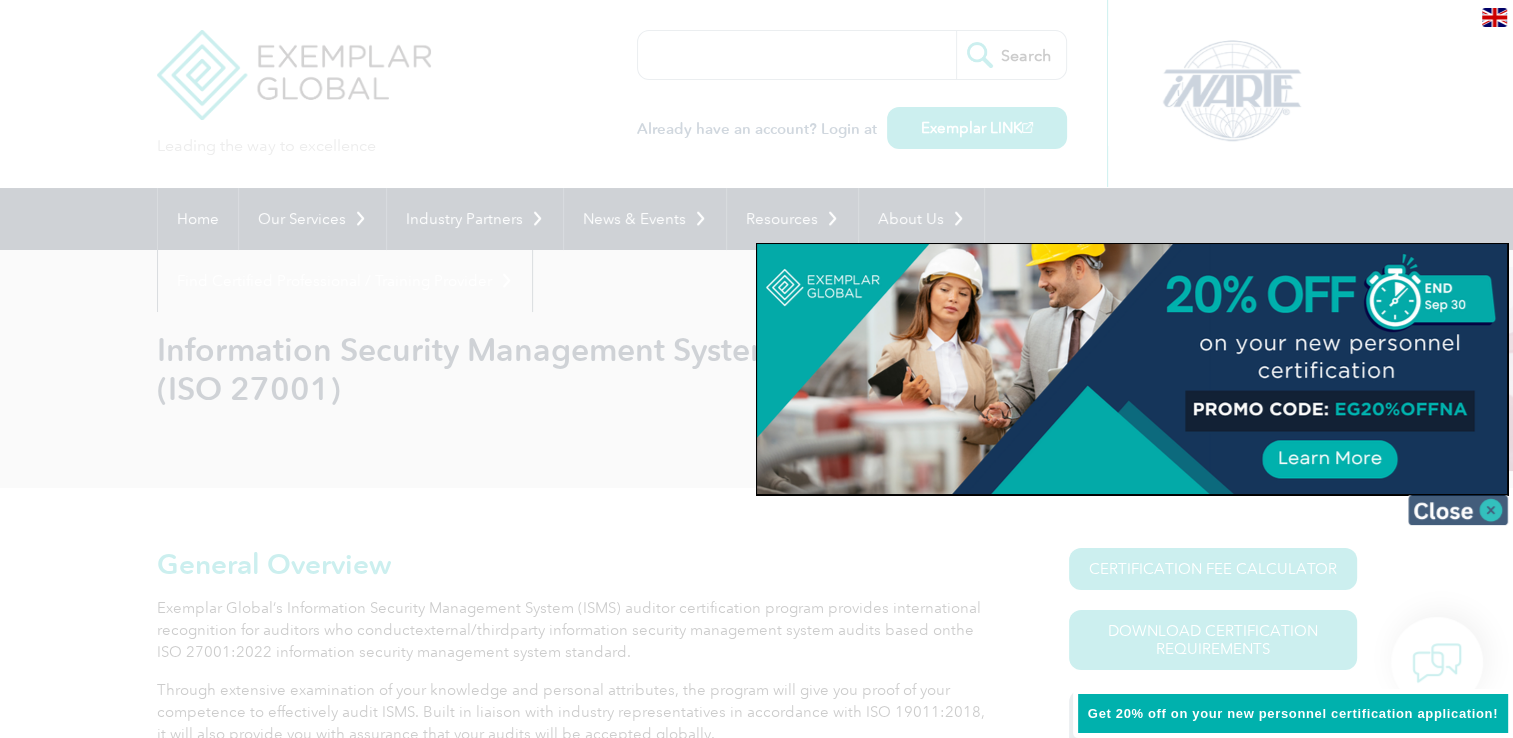 click at bounding box center (1458, 510) 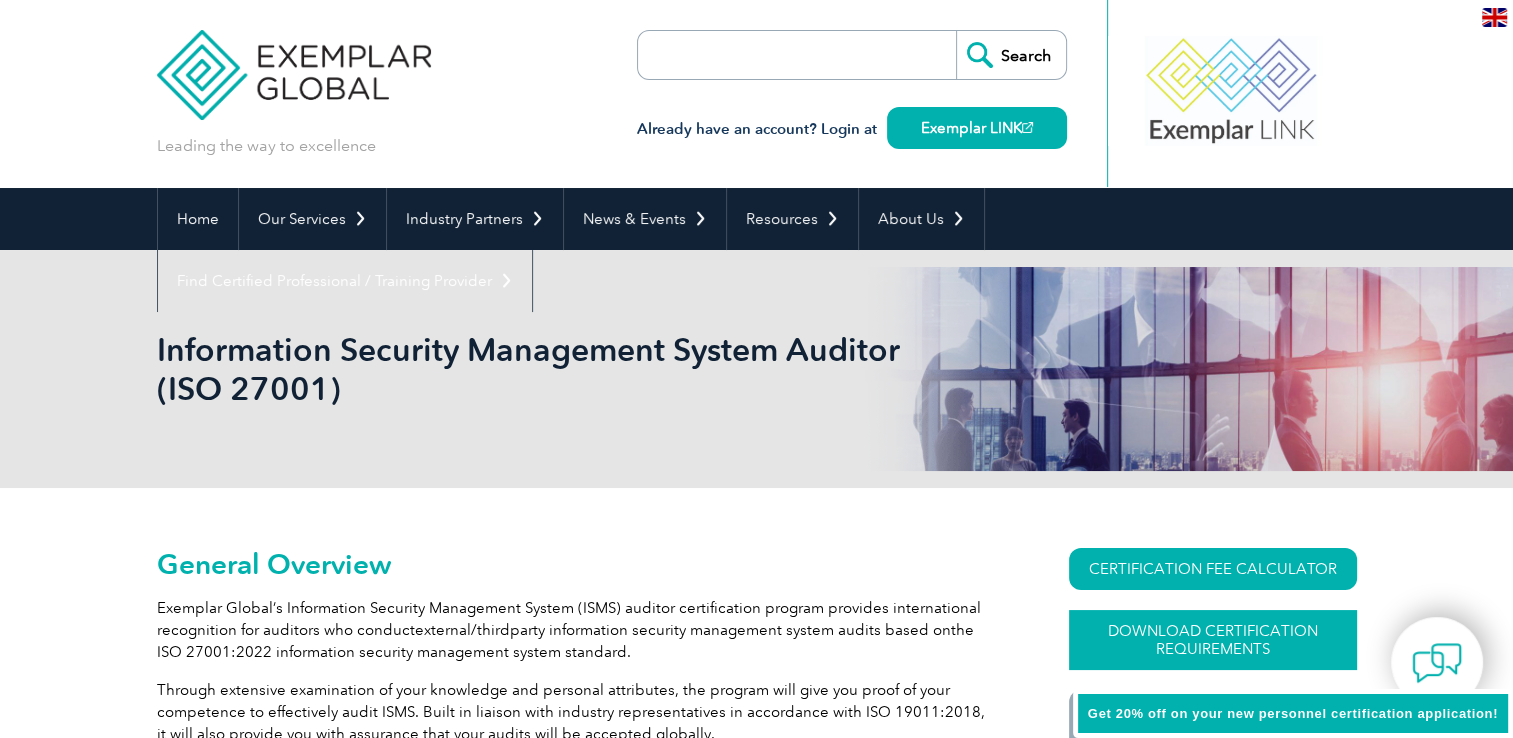 click on "Download Certification Requirements" at bounding box center (1213, 640) 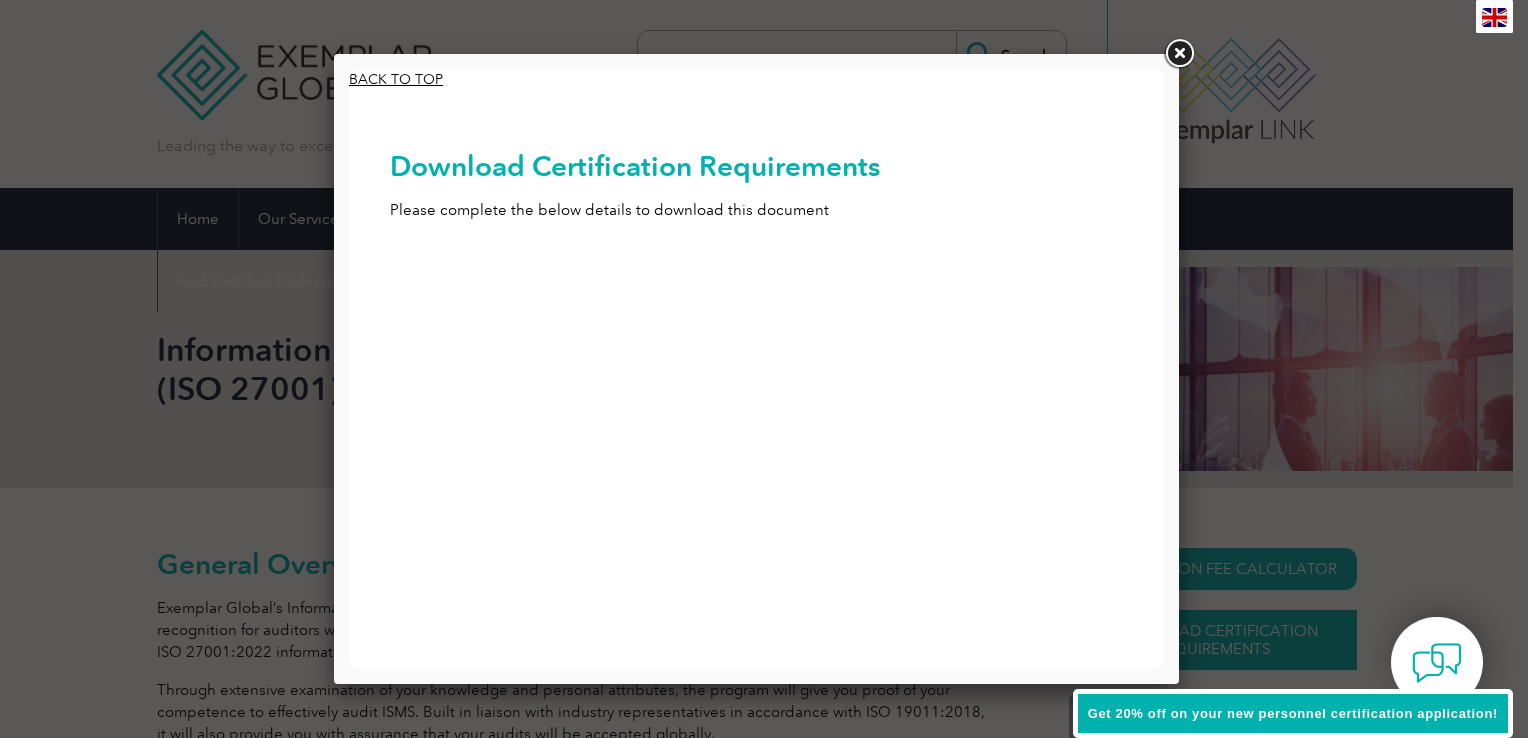 scroll, scrollTop: 0, scrollLeft: 0, axis: both 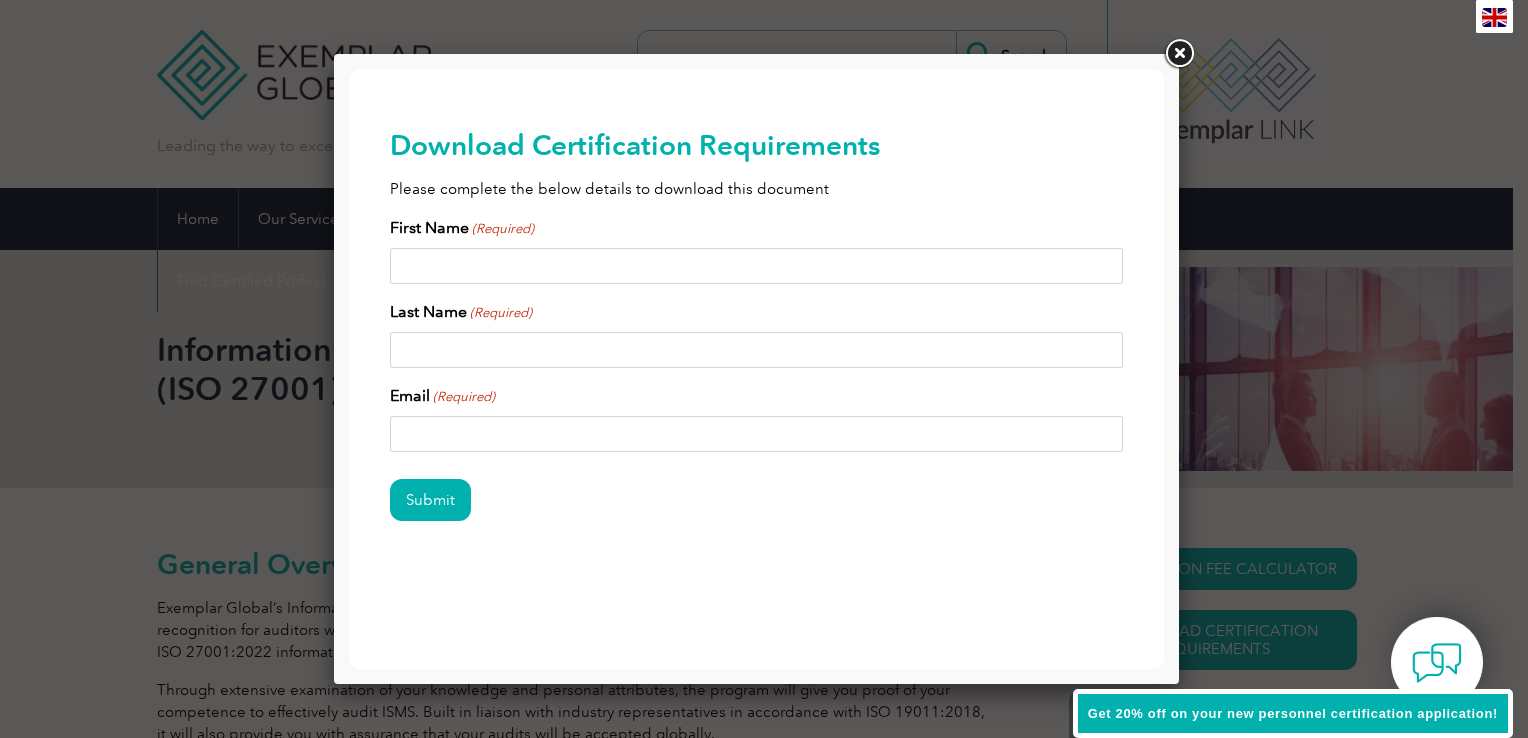 click on "First Name (Required)" at bounding box center (757, 250) 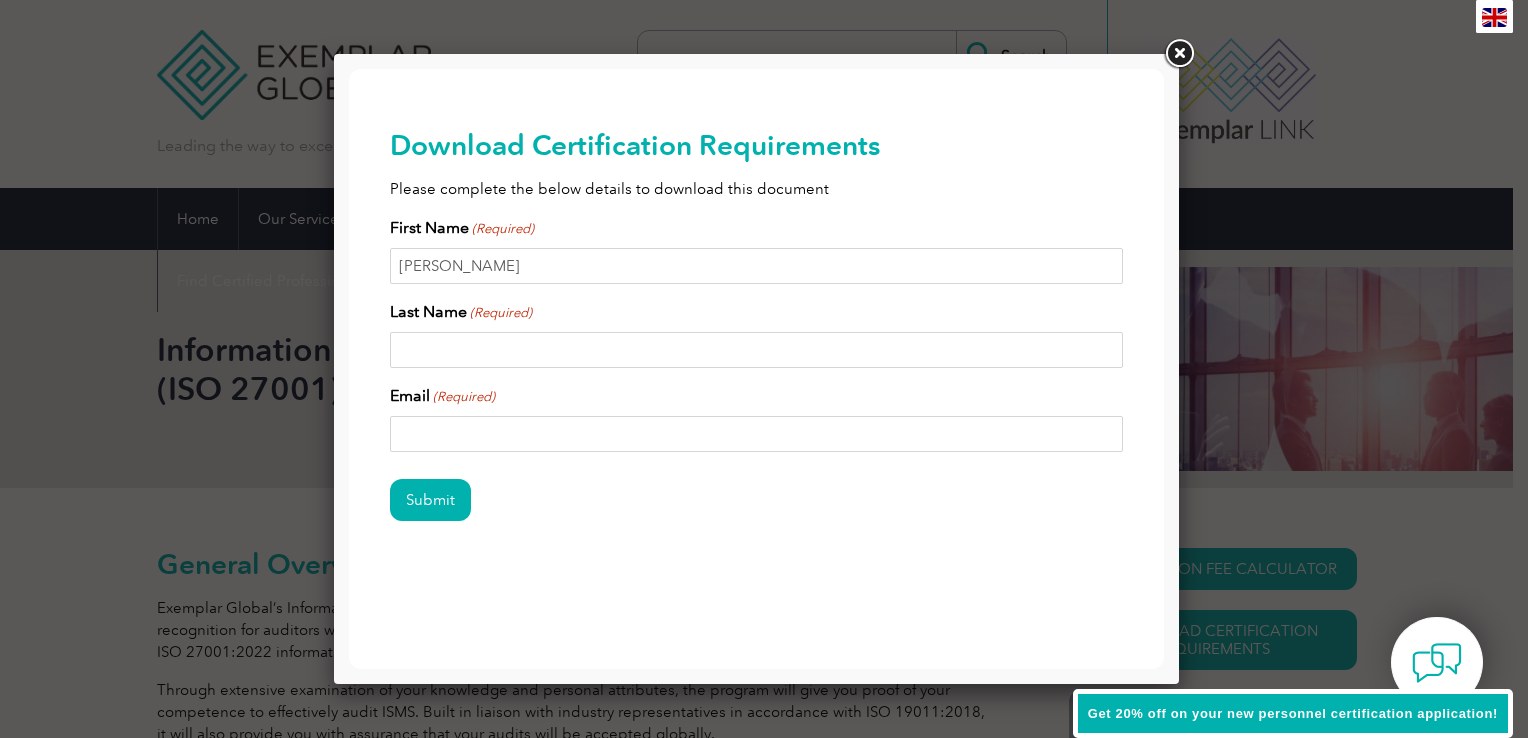 type on "Shah" 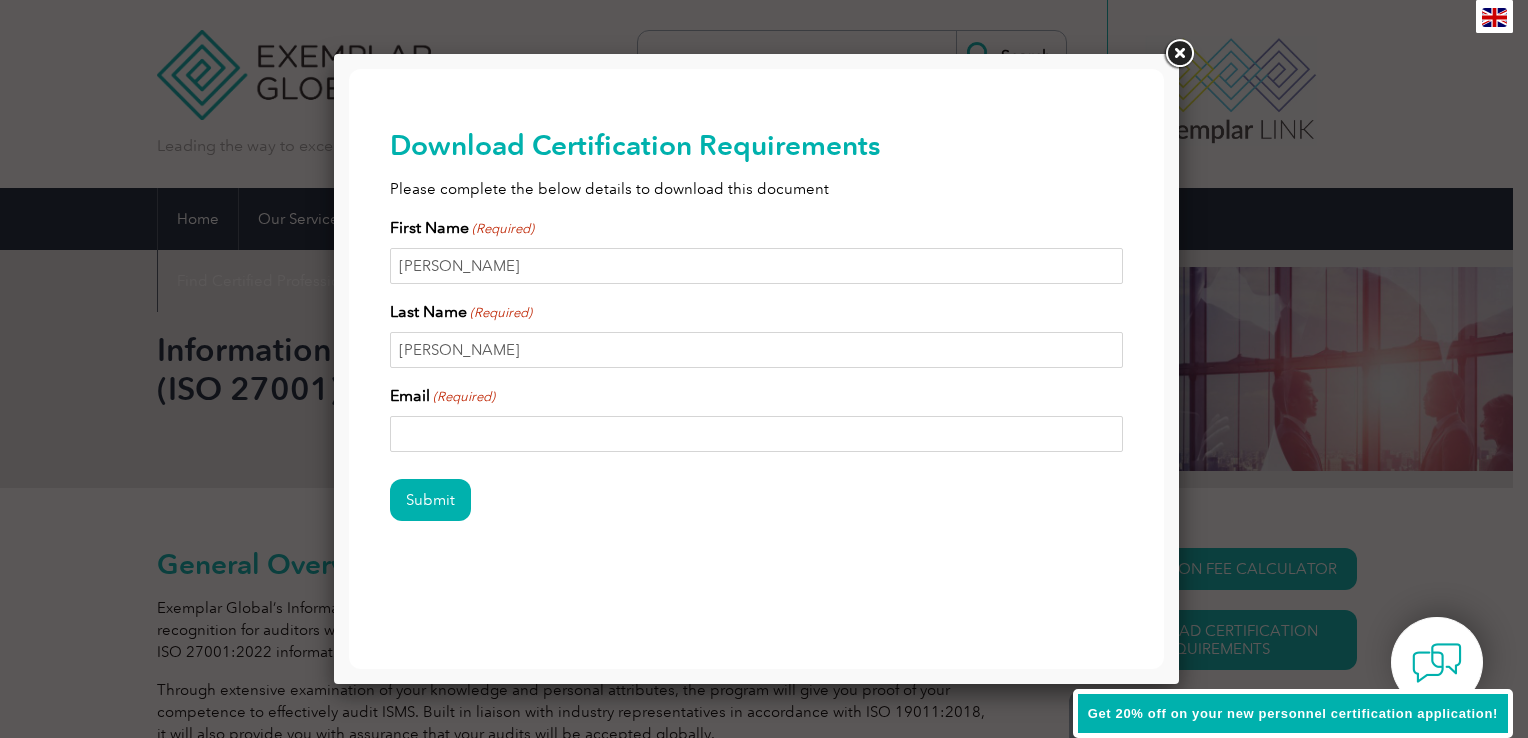 type on "vivekshah1993@gmail.com" 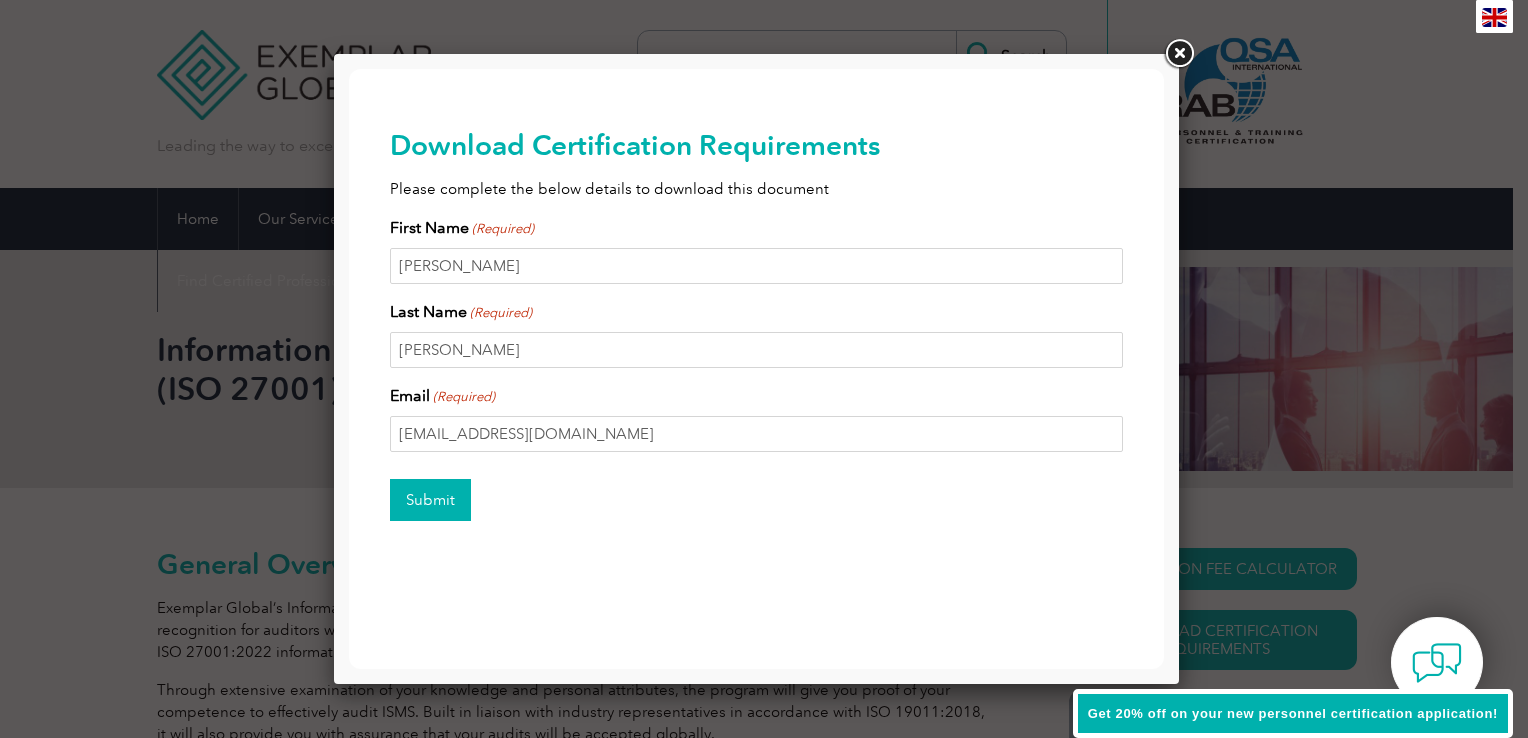 click on "Submit" at bounding box center (430, 500) 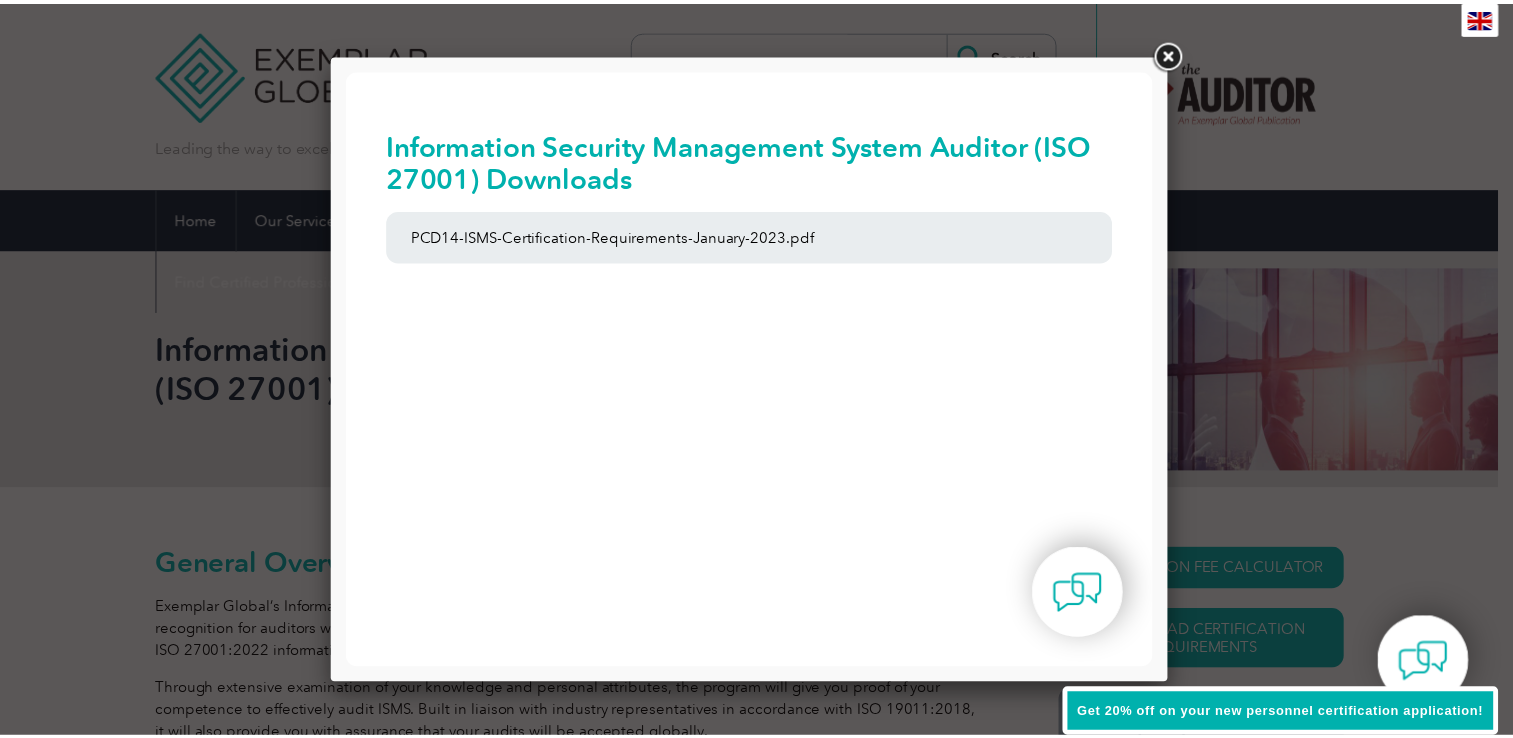 scroll, scrollTop: 0, scrollLeft: 0, axis: both 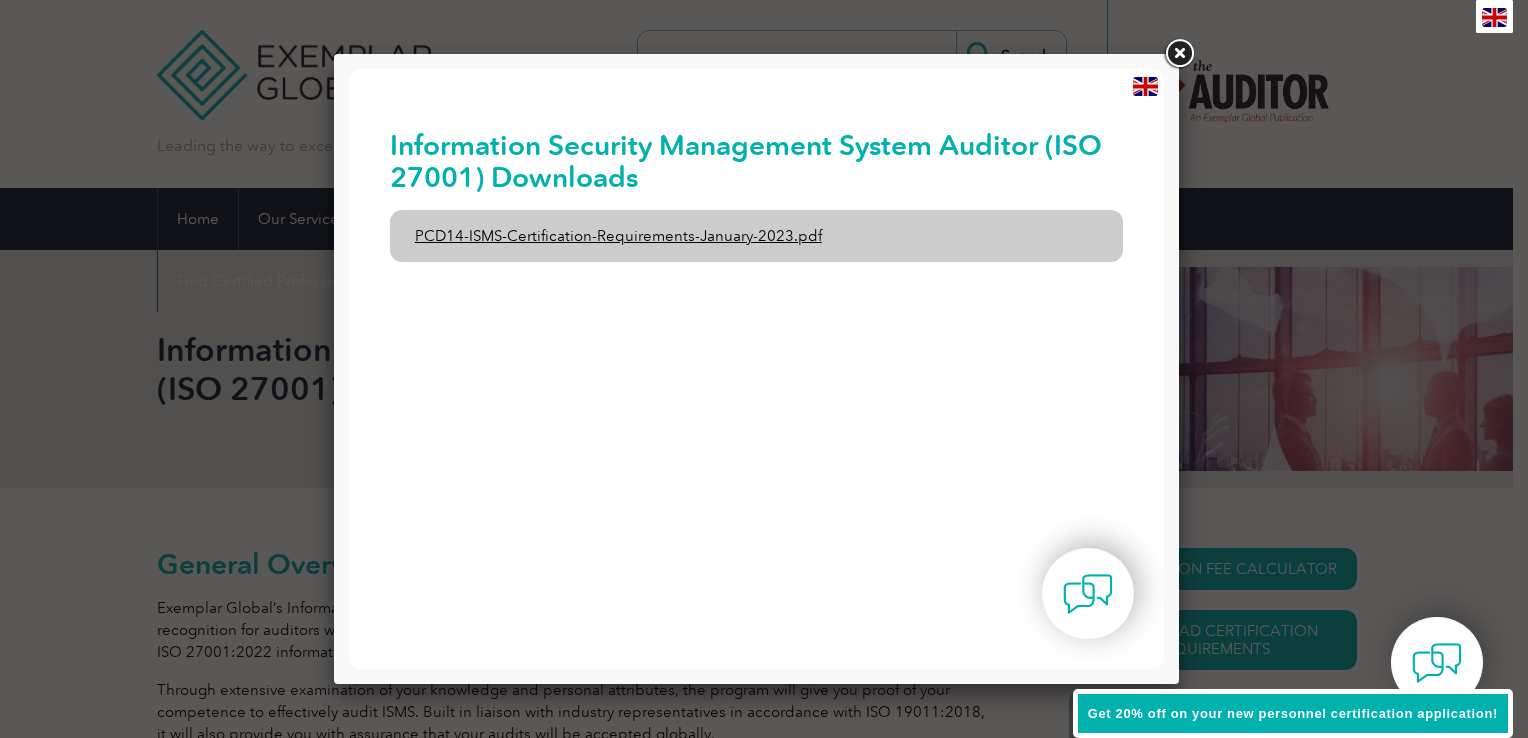 click on "PCD14-ISMS-Certification-Requirements-January-2023.pdf" at bounding box center (757, 236) 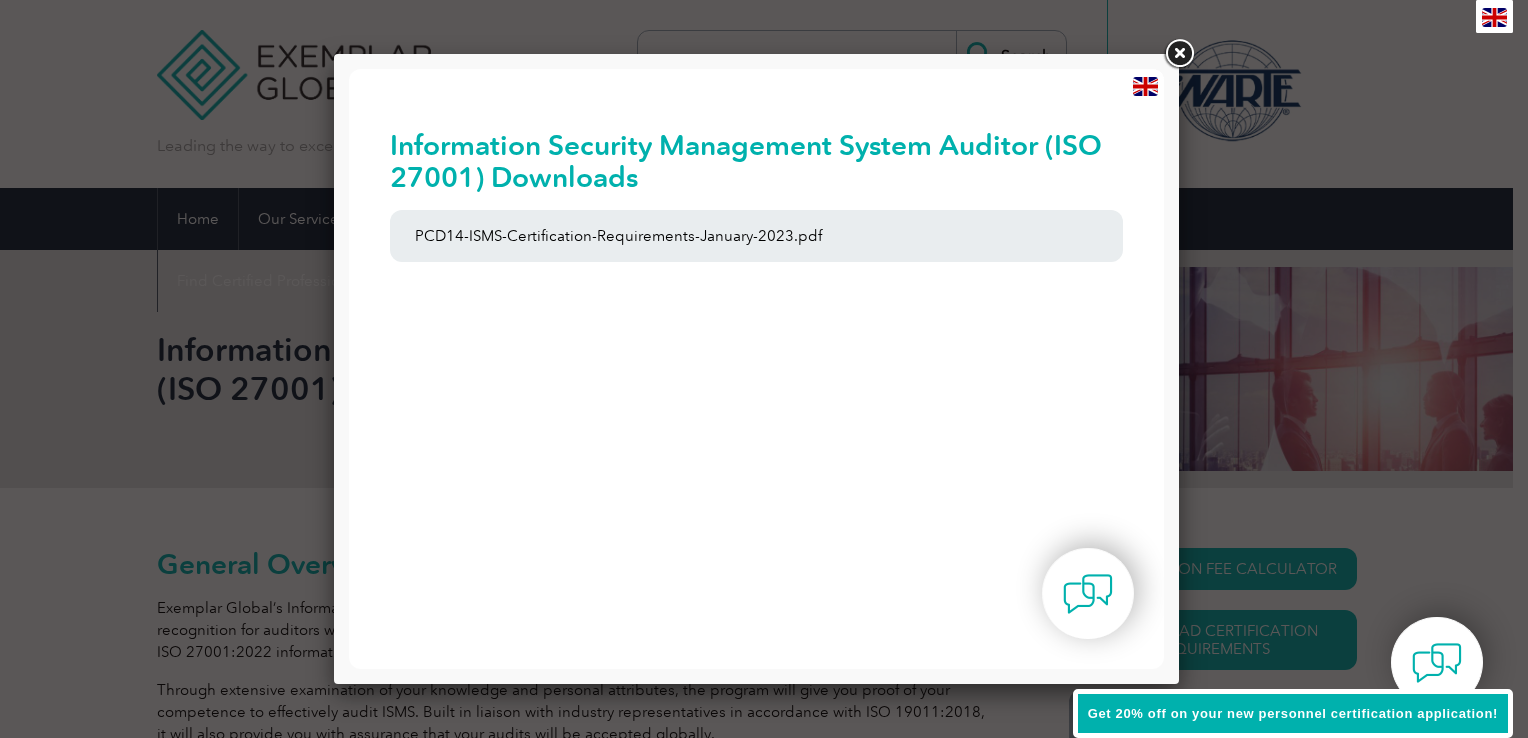 click at bounding box center (1179, 54) 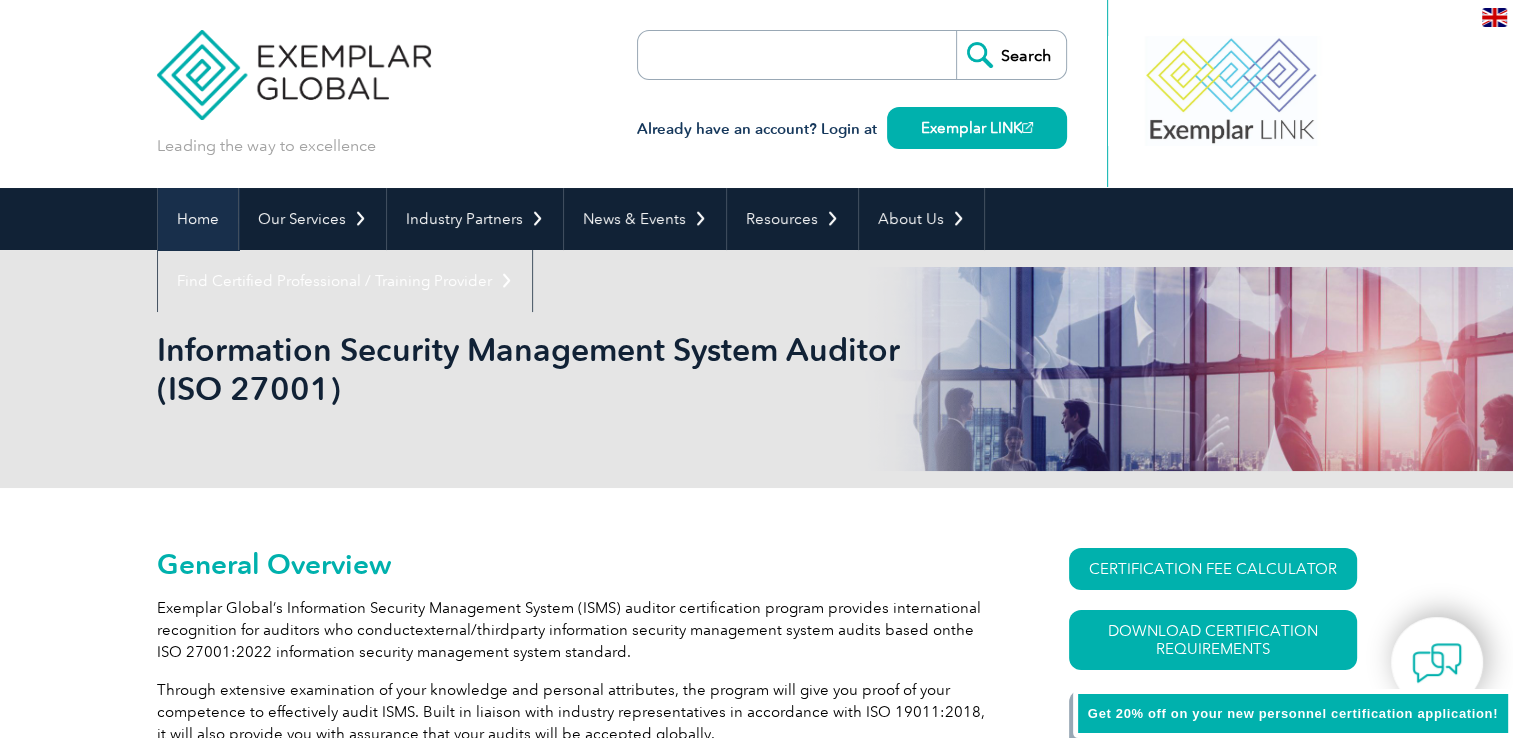 click on "Home" at bounding box center [198, 219] 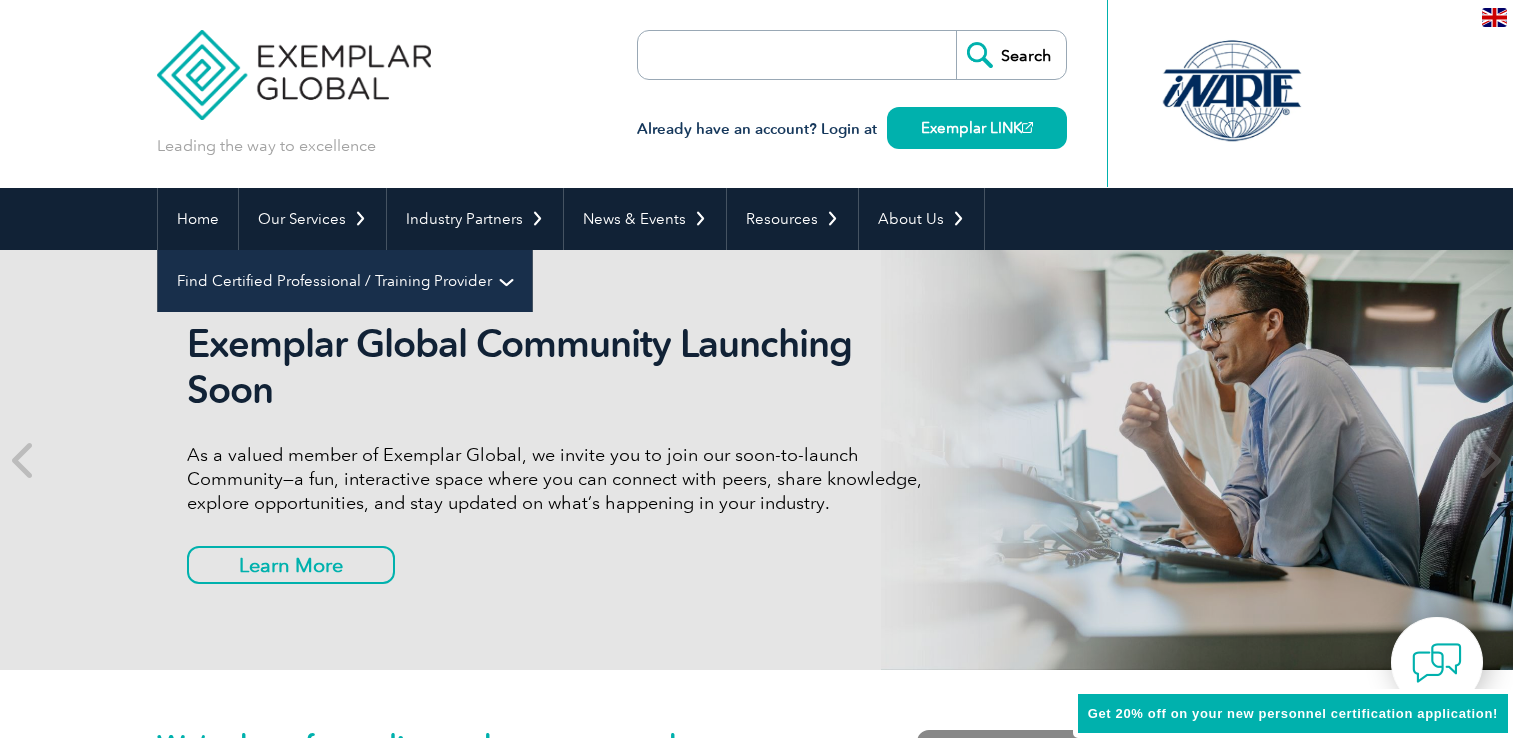 scroll, scrollTop: 0, scrollLeft: 0, axis: both 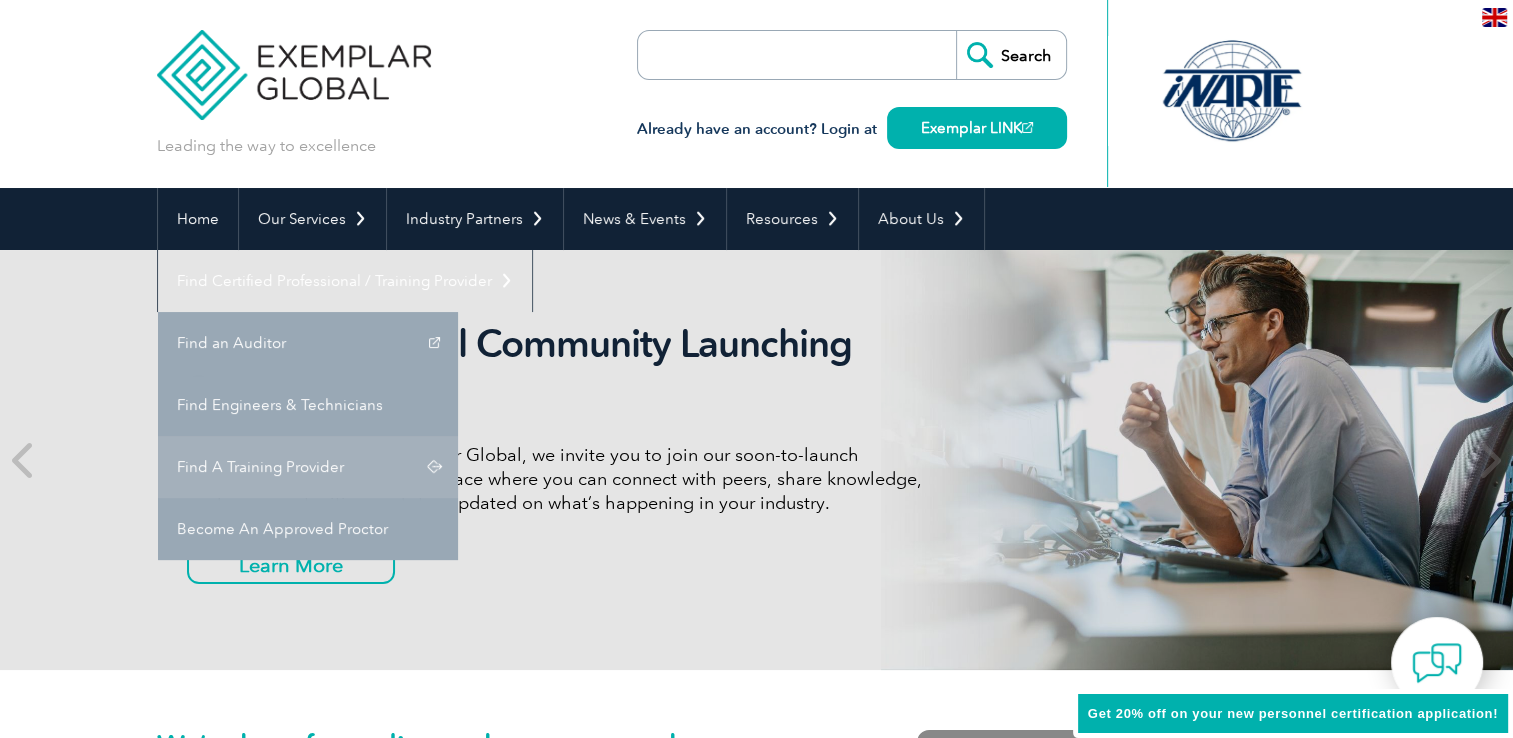 click on "Find A Training Provider" at bounding box center (308, 467) 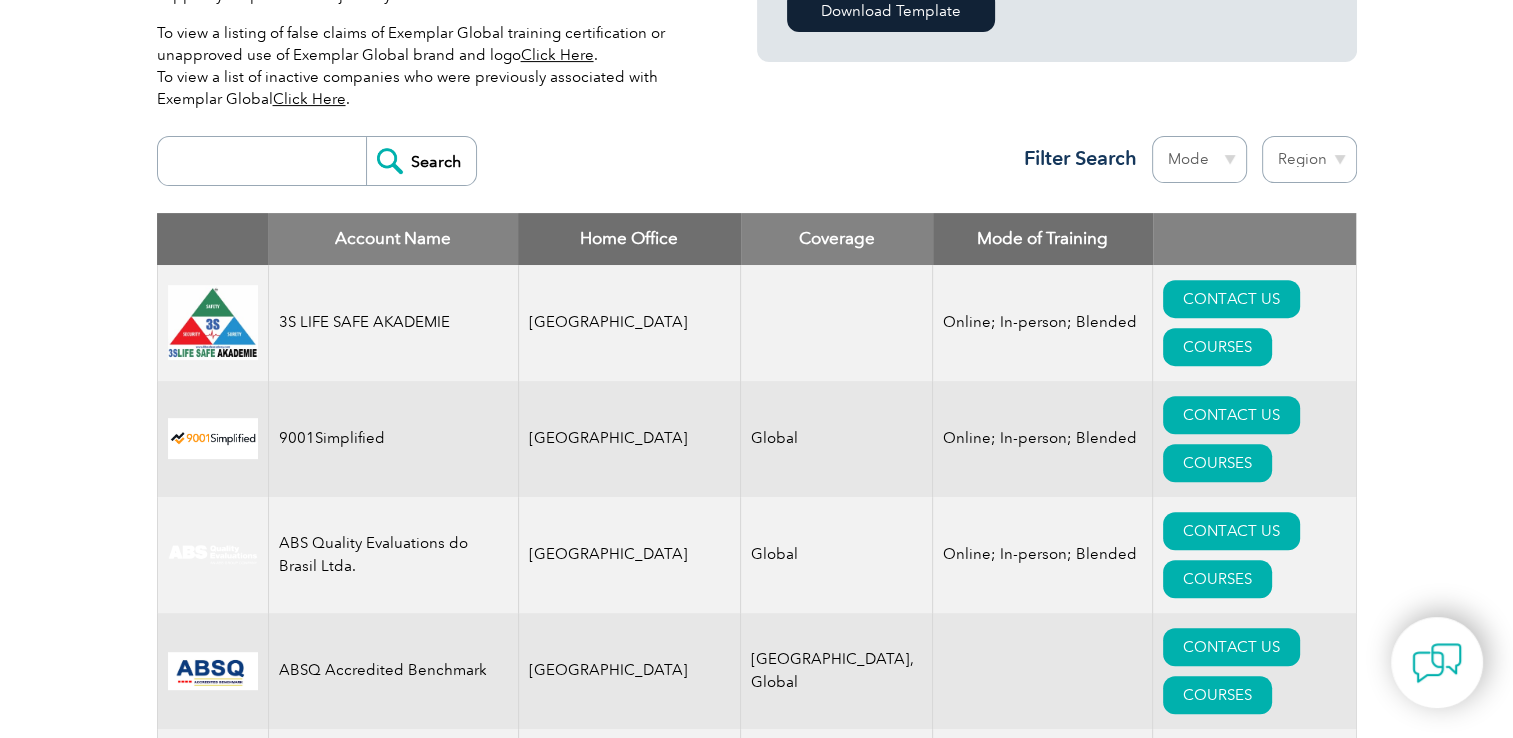 scroll, scrollTop: 666, scrollLeft: 0, axis: vertical 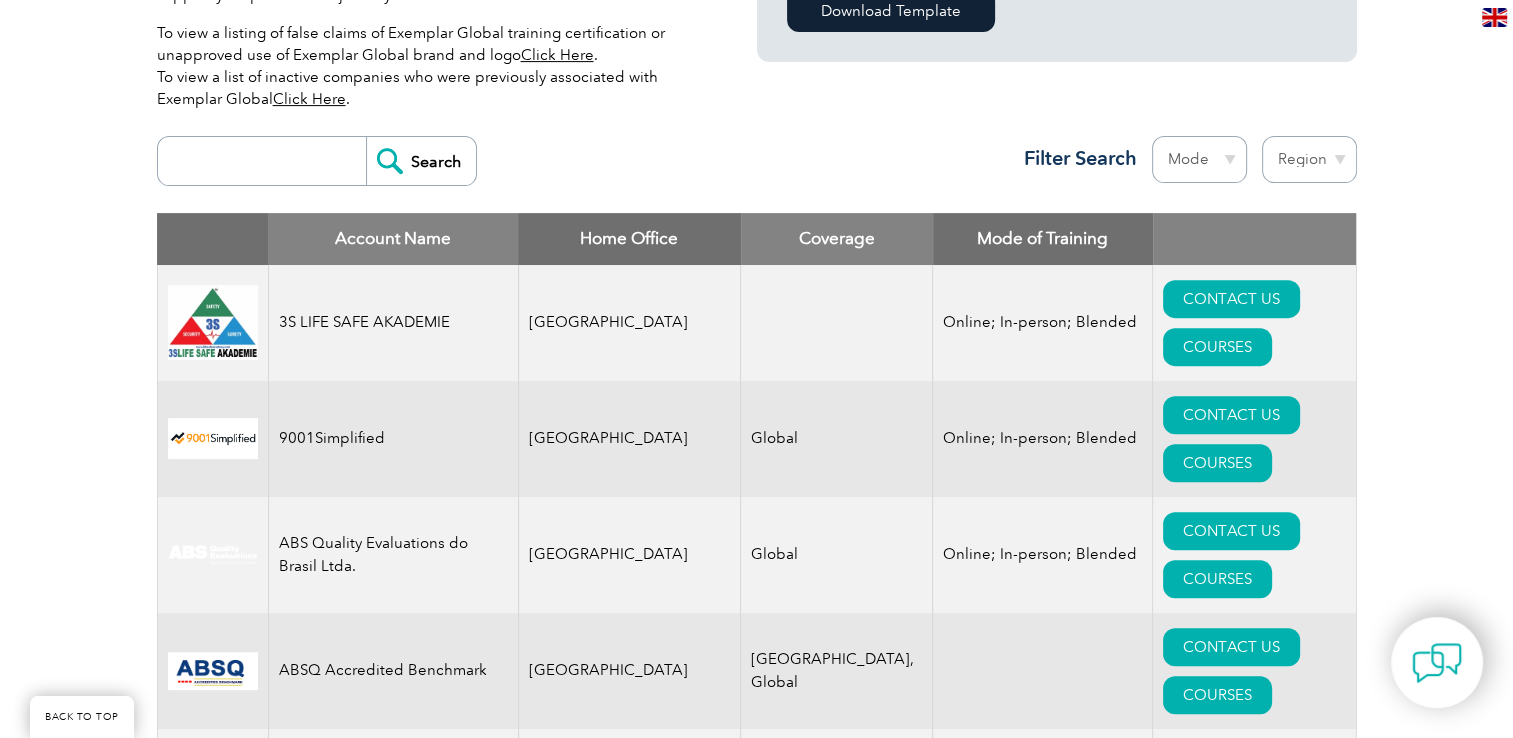 click at bounding box center (267, 161) 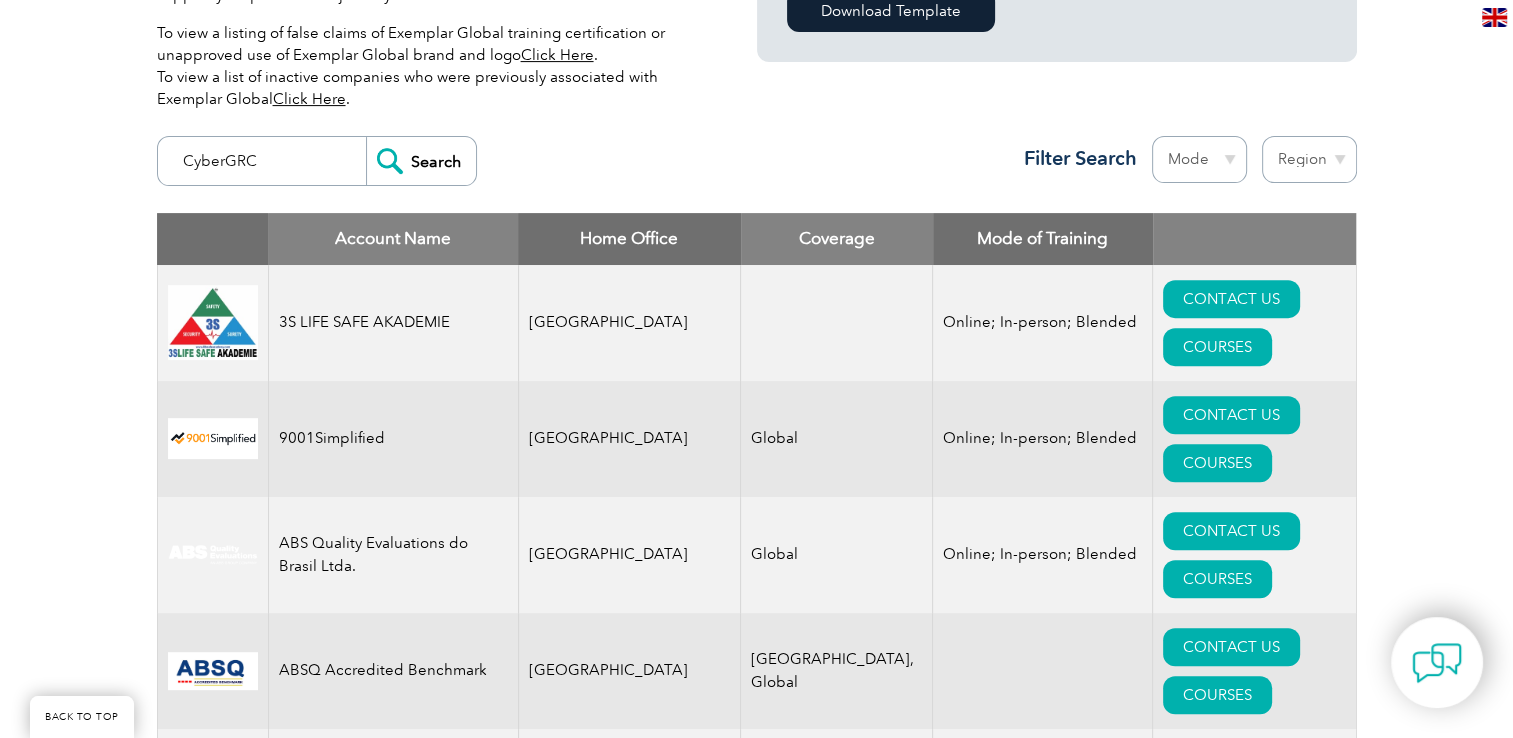 type on "CyberGRC" 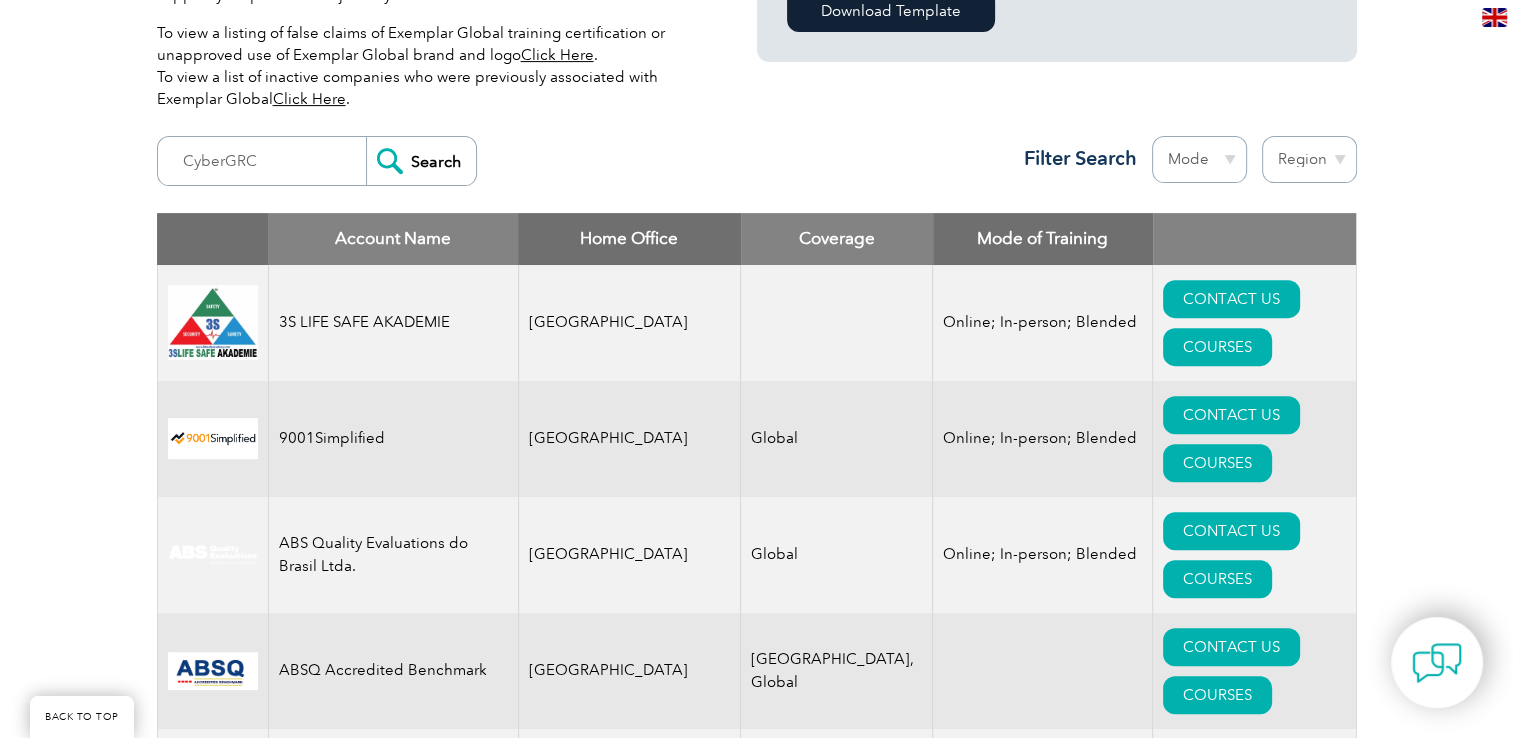 click on "Search" at bounding box center (421, 161) 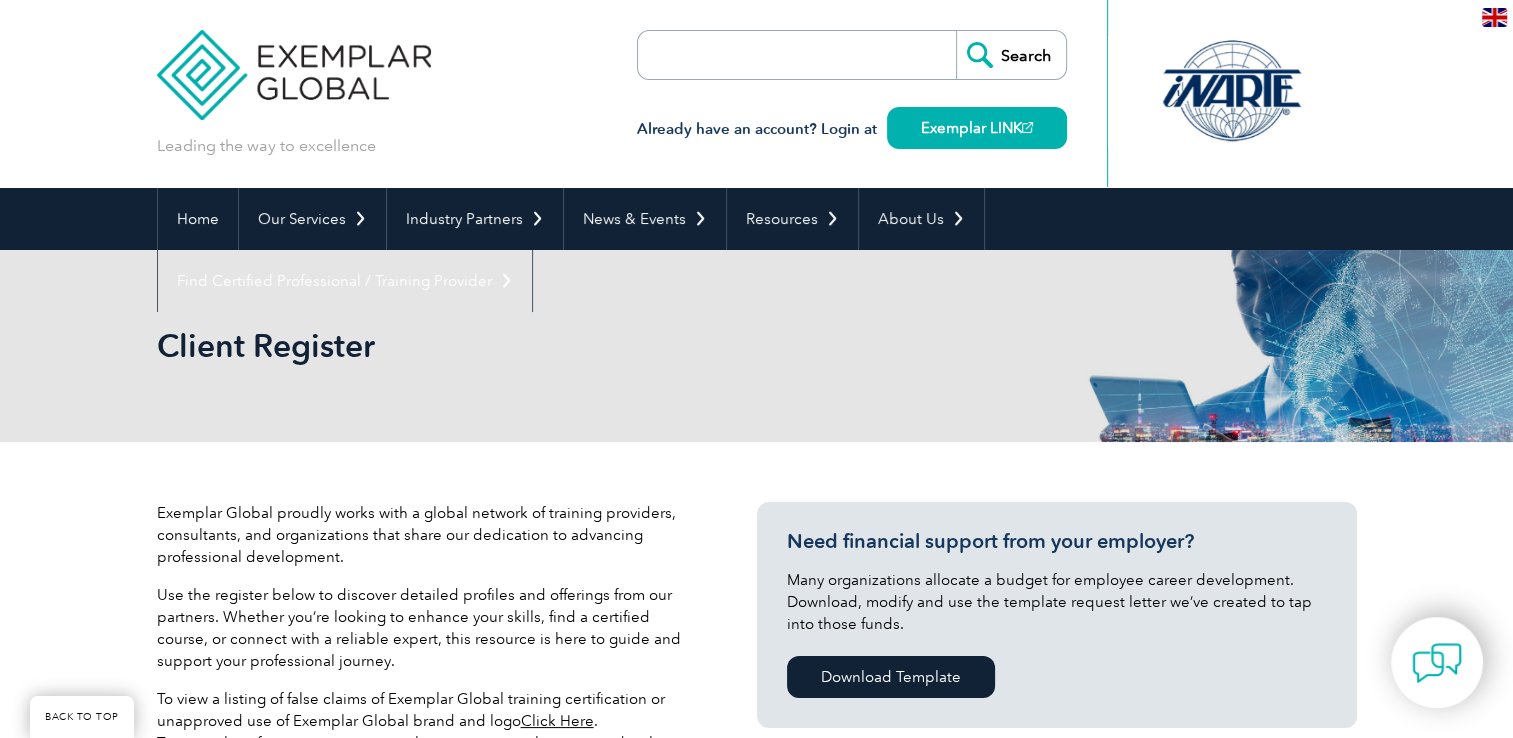 scroll, scrollTop: 666, scrollLeft: 0, axis: vertical 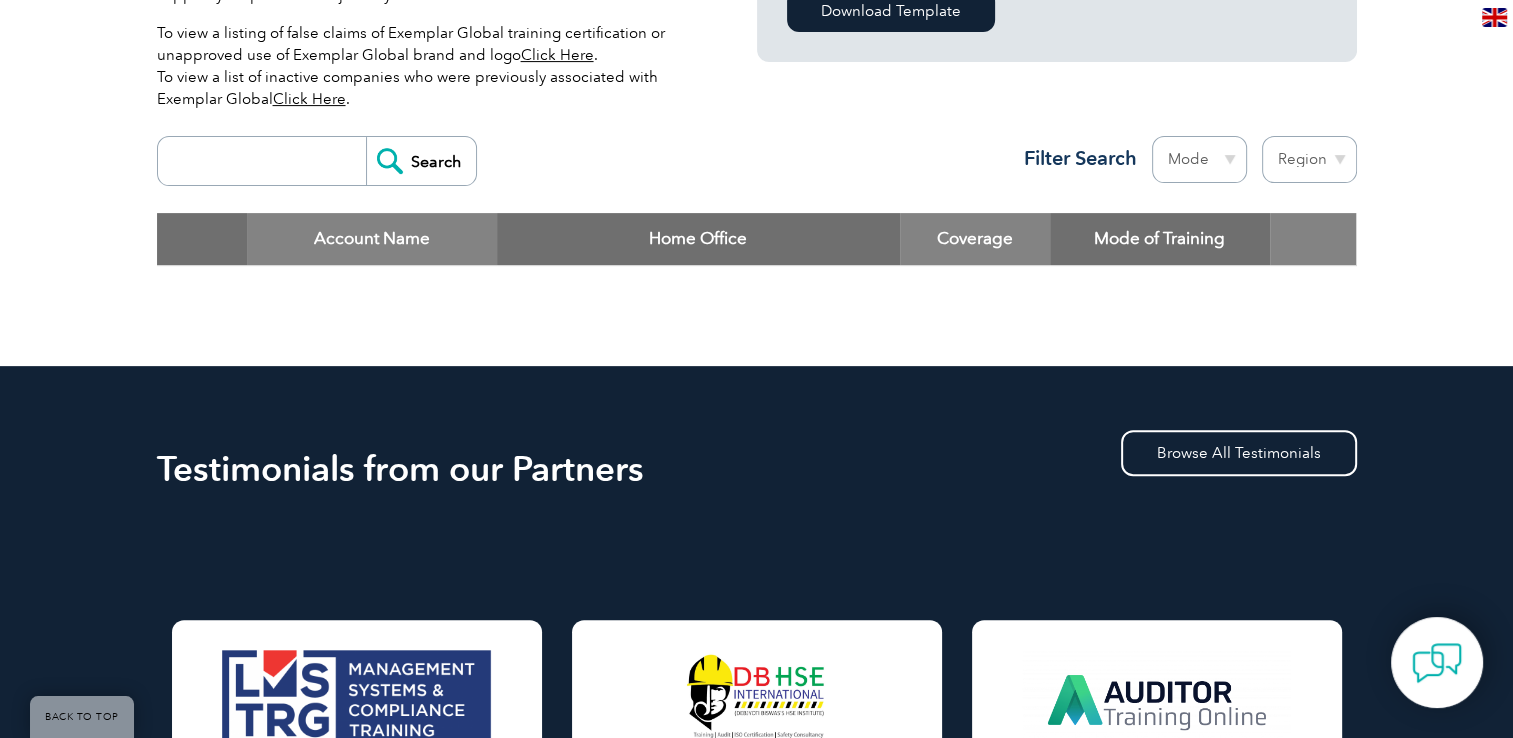 drag, startPoint x: 190, startPoint y: 164, endPoint x: 318, endPoint y: 168, distance: 128.06248 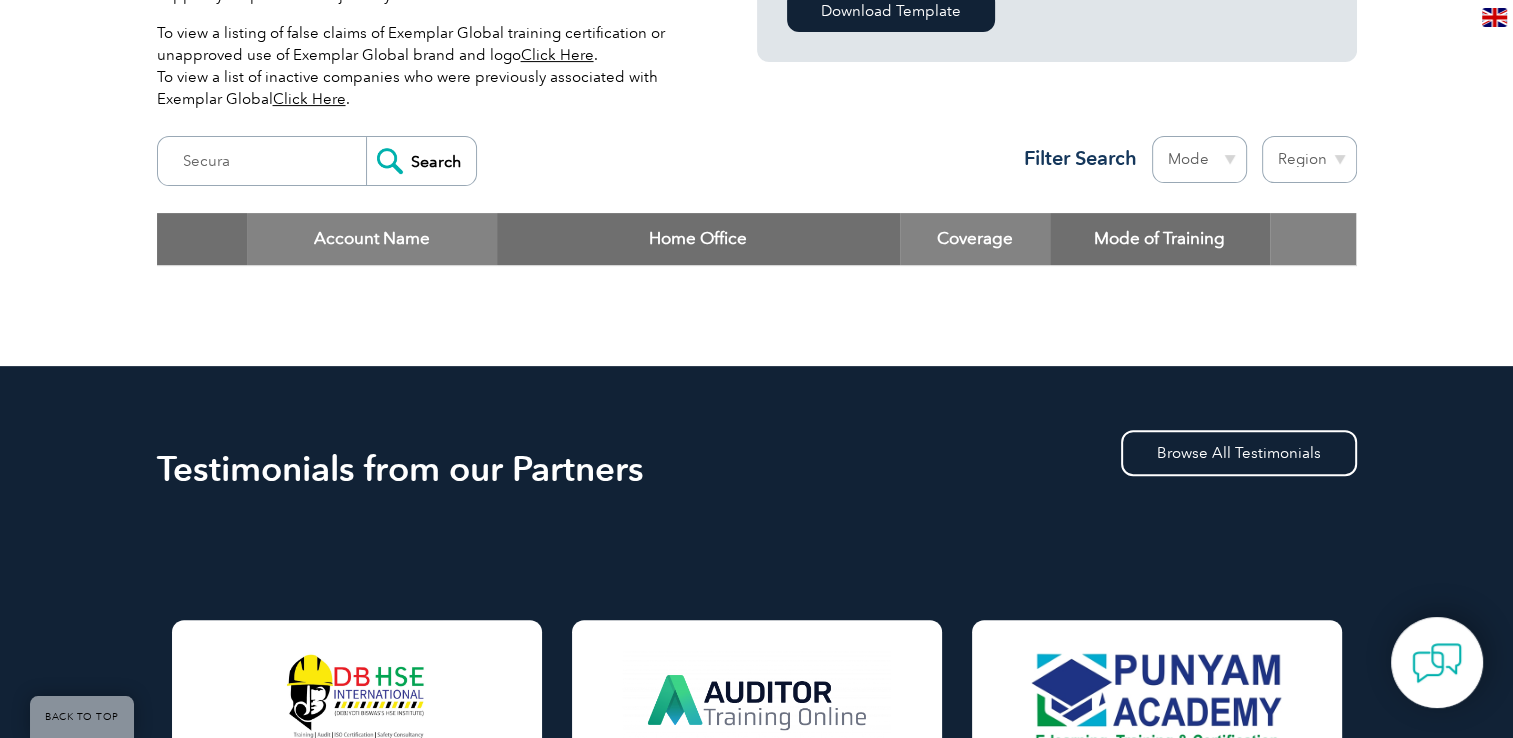 click on "Search" at bounding box center (421, 161) 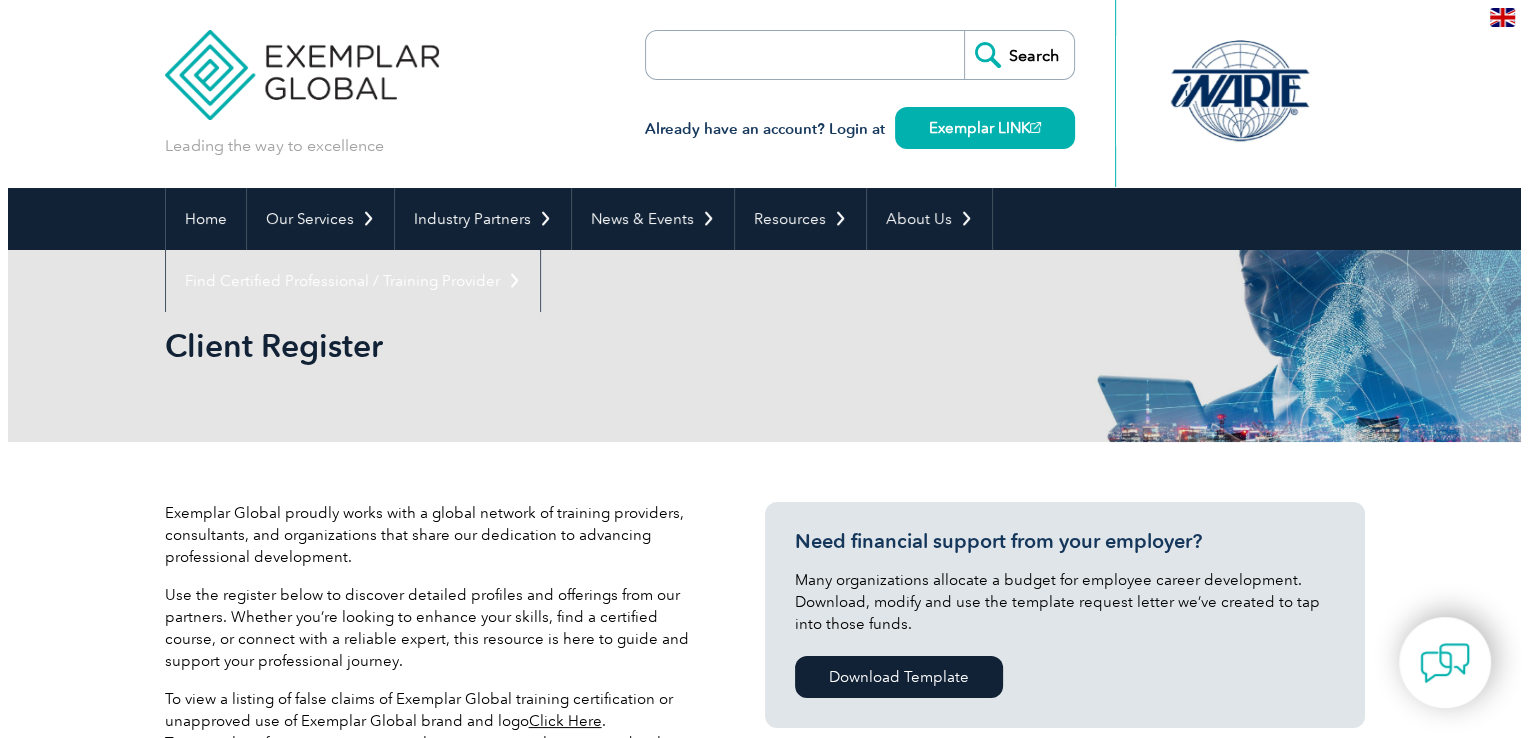 scroll, scrollTop: 666, scrollLeft: 0, axis: vertical 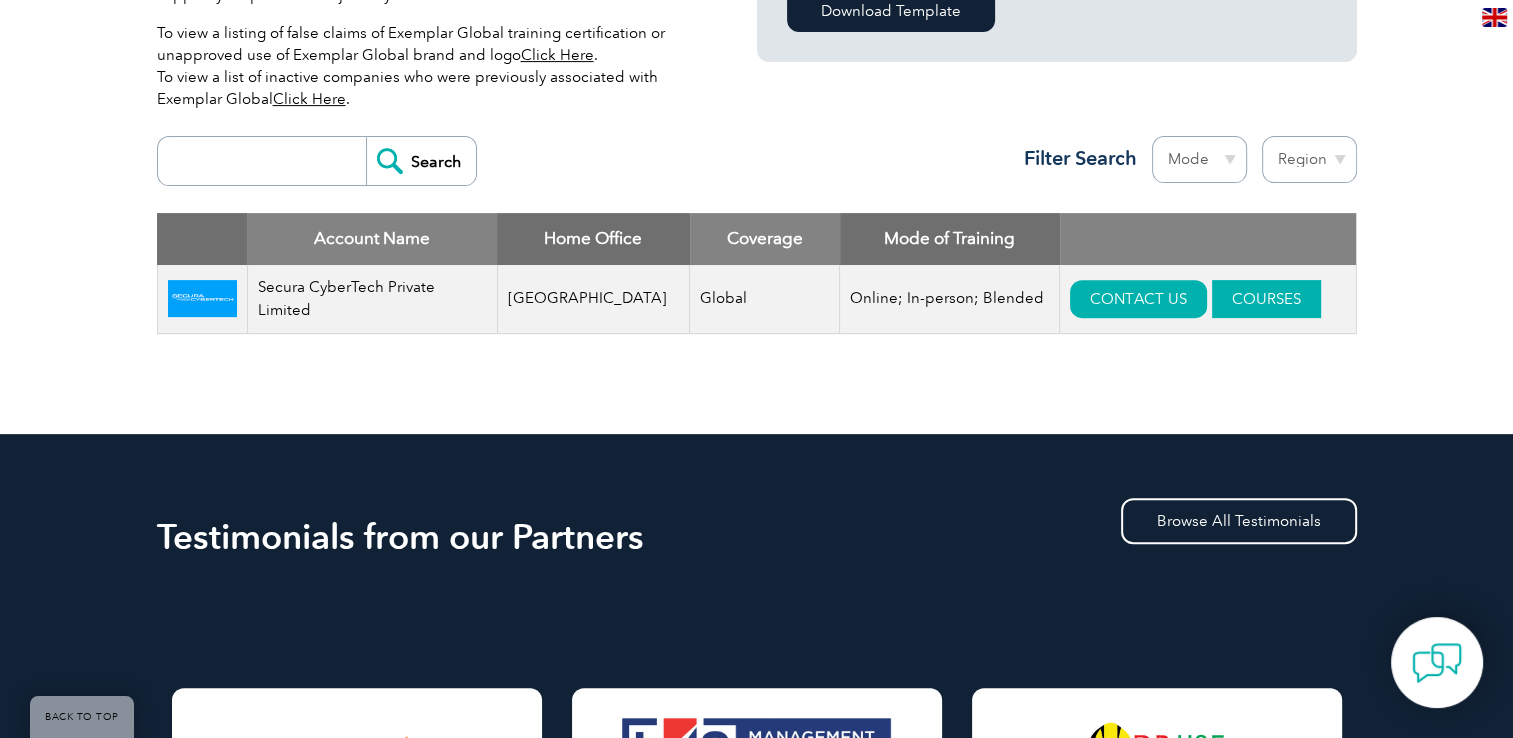 click on "COURSES" at bounding box center (1266, 299) 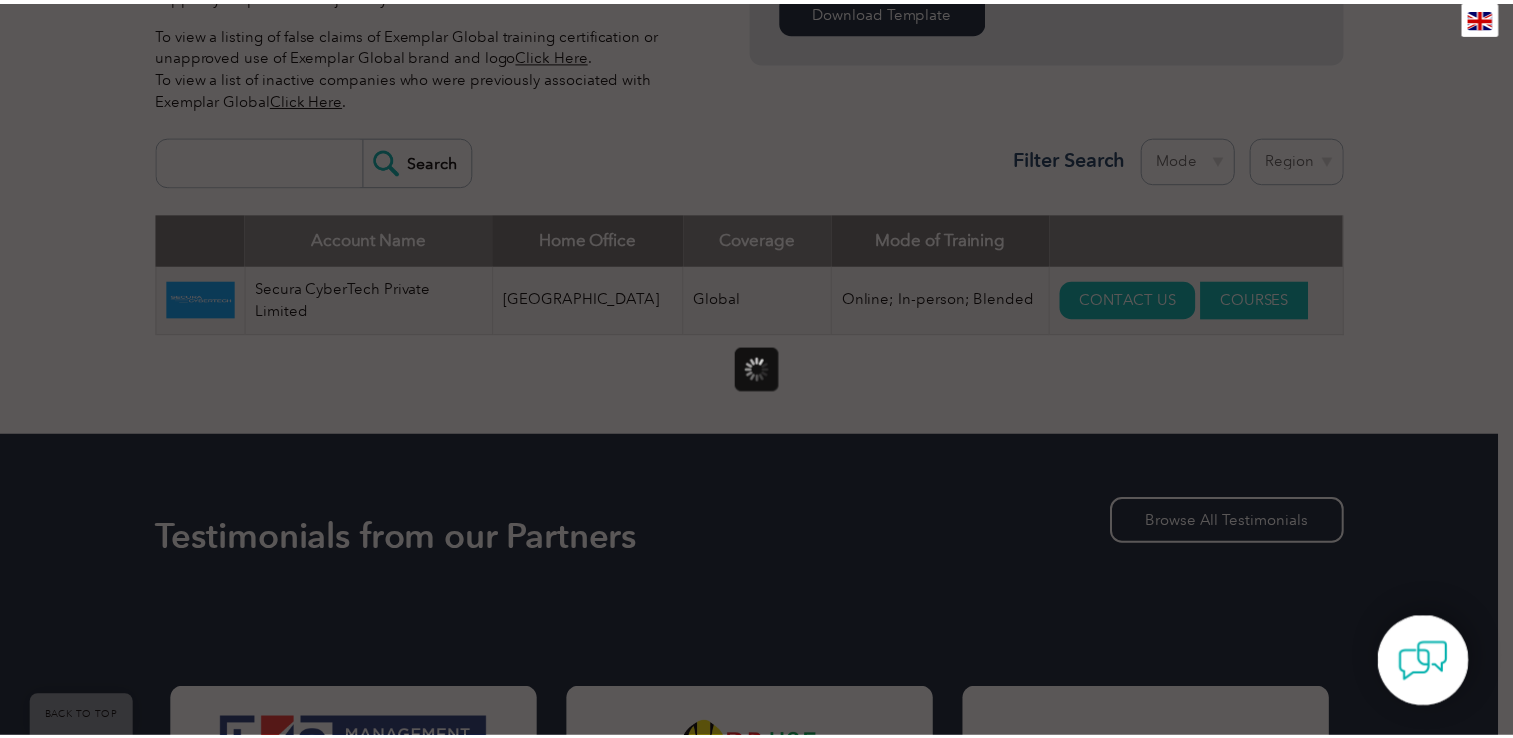 scroll, scrollTop: 0, scrollLeft: 0, axis: both 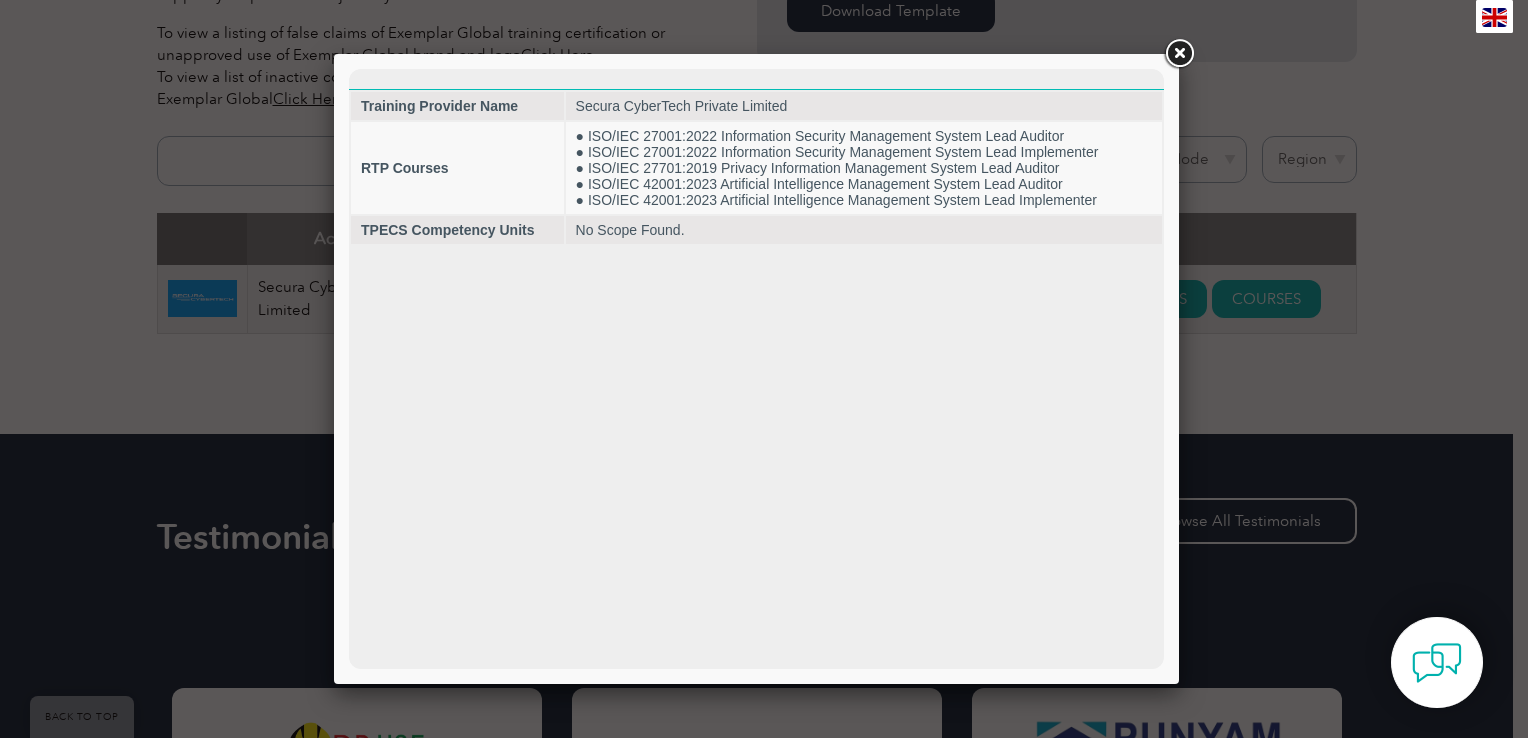 click at bounding box center (1179, 54) 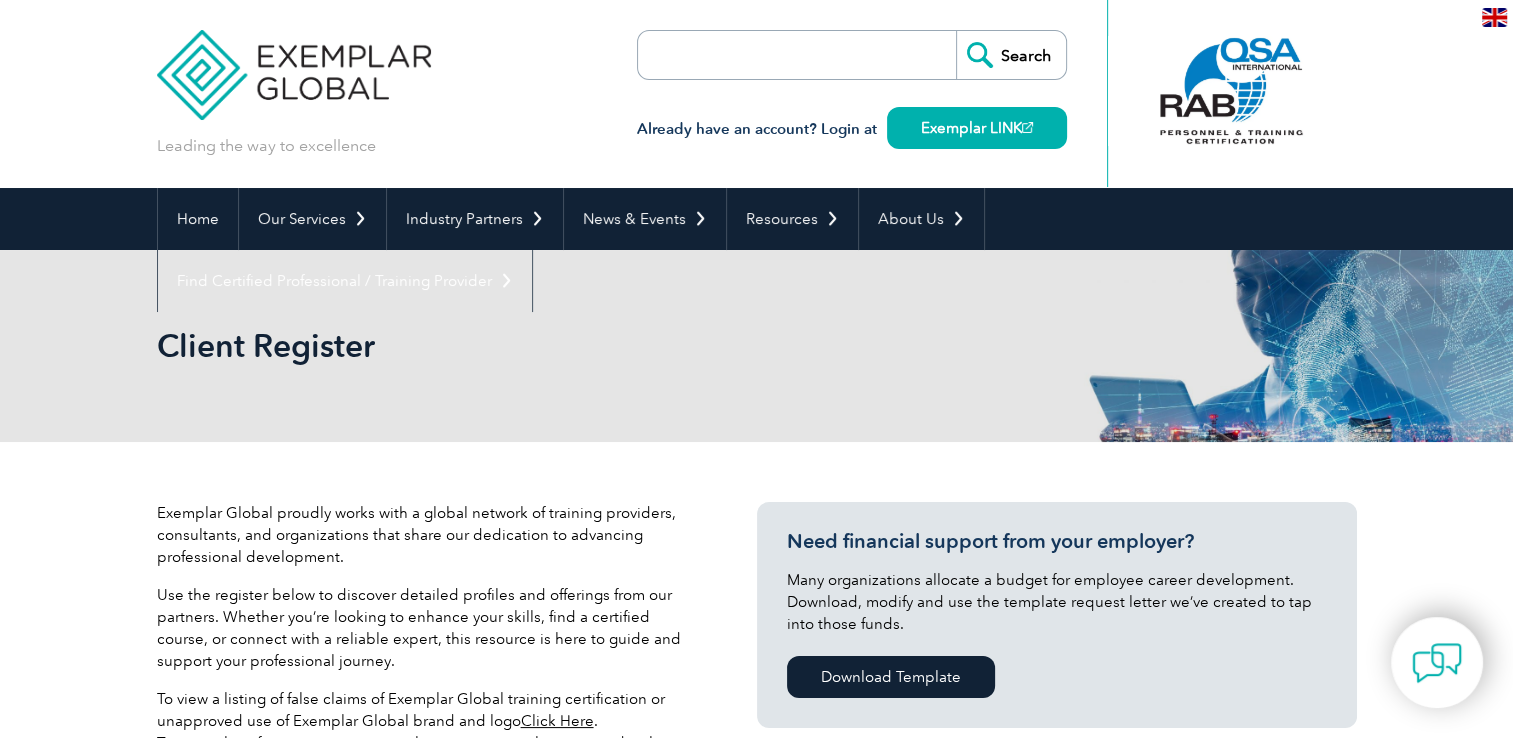 scroll, scrollTop: 666, scrollLeft: 0, axis: vertical 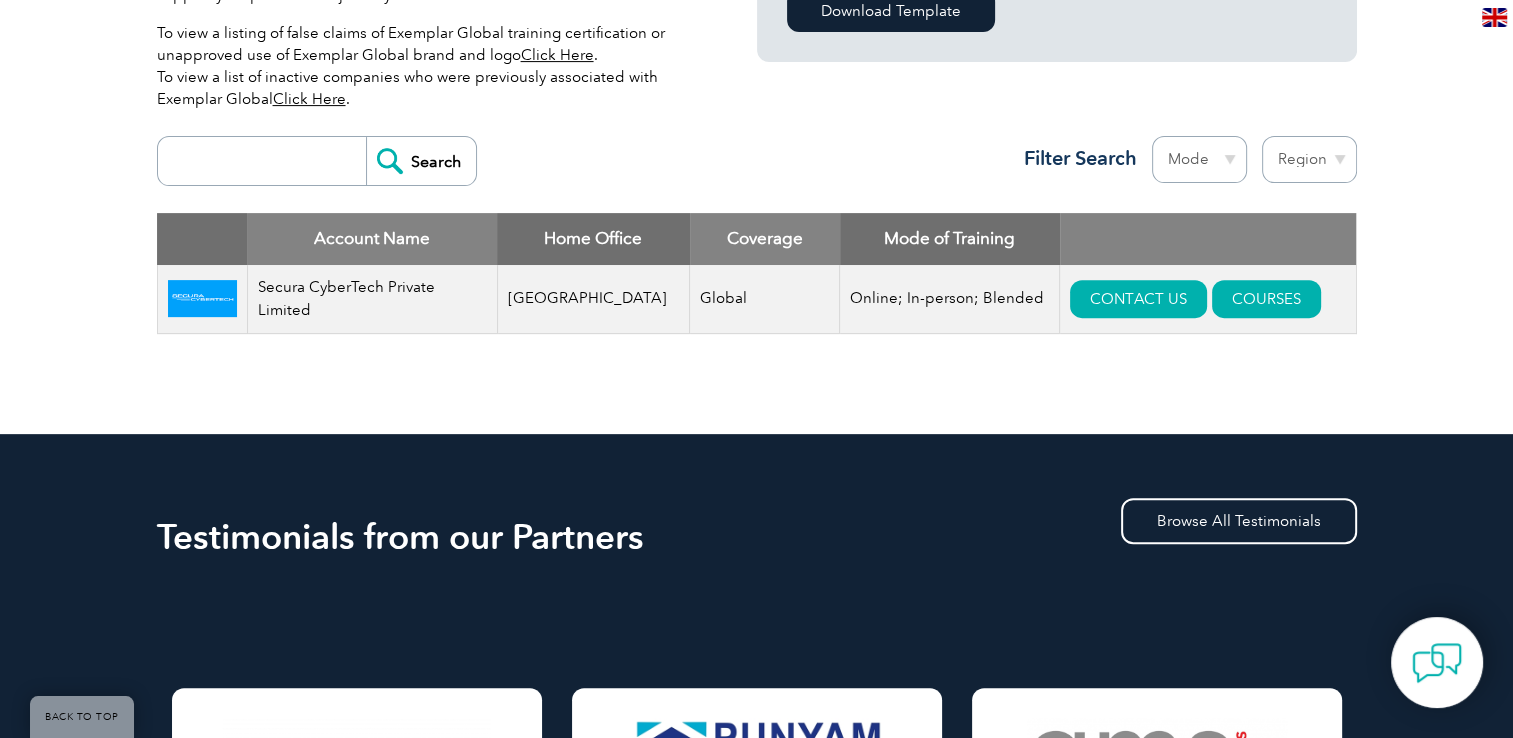 click at bounding box center (267, 161) 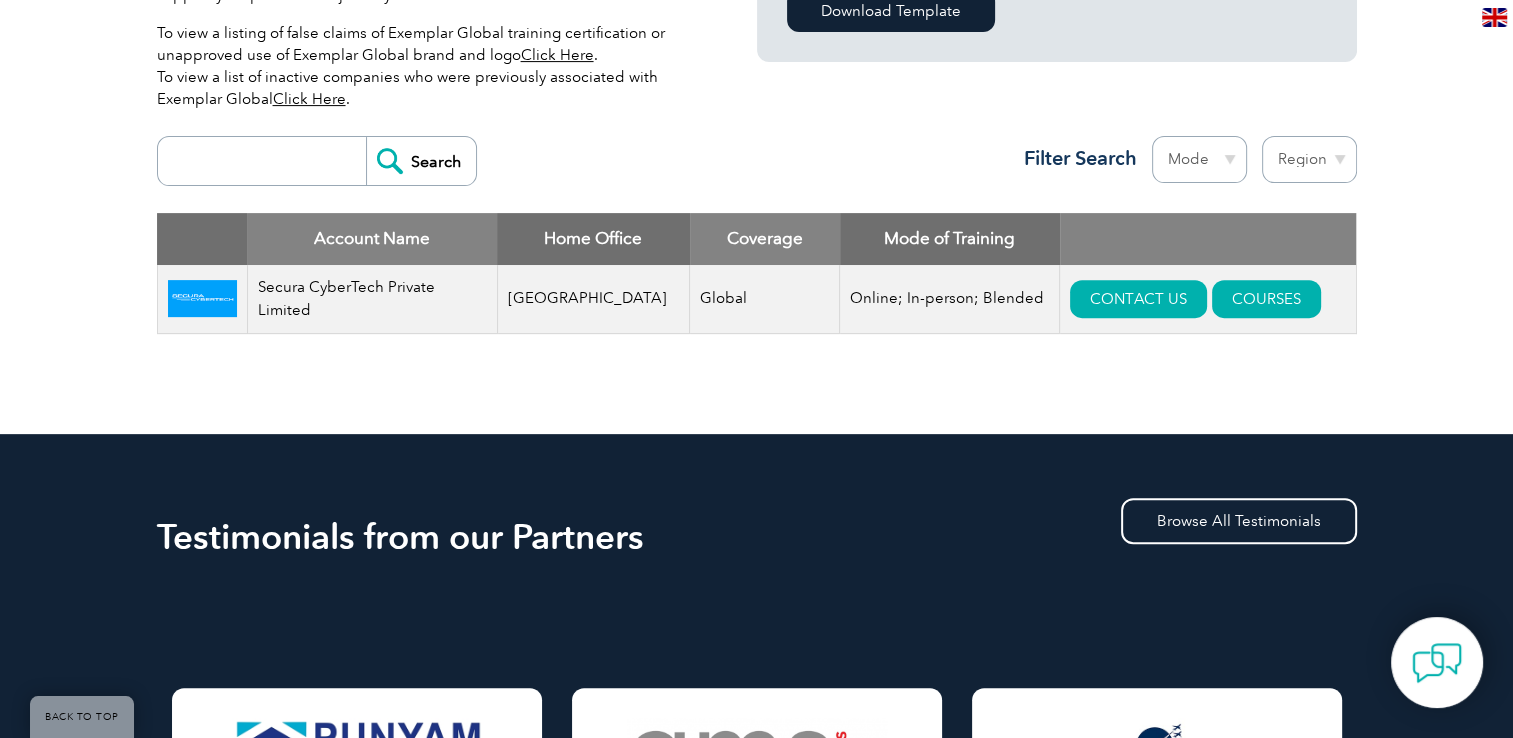 type on "Aspirantz" 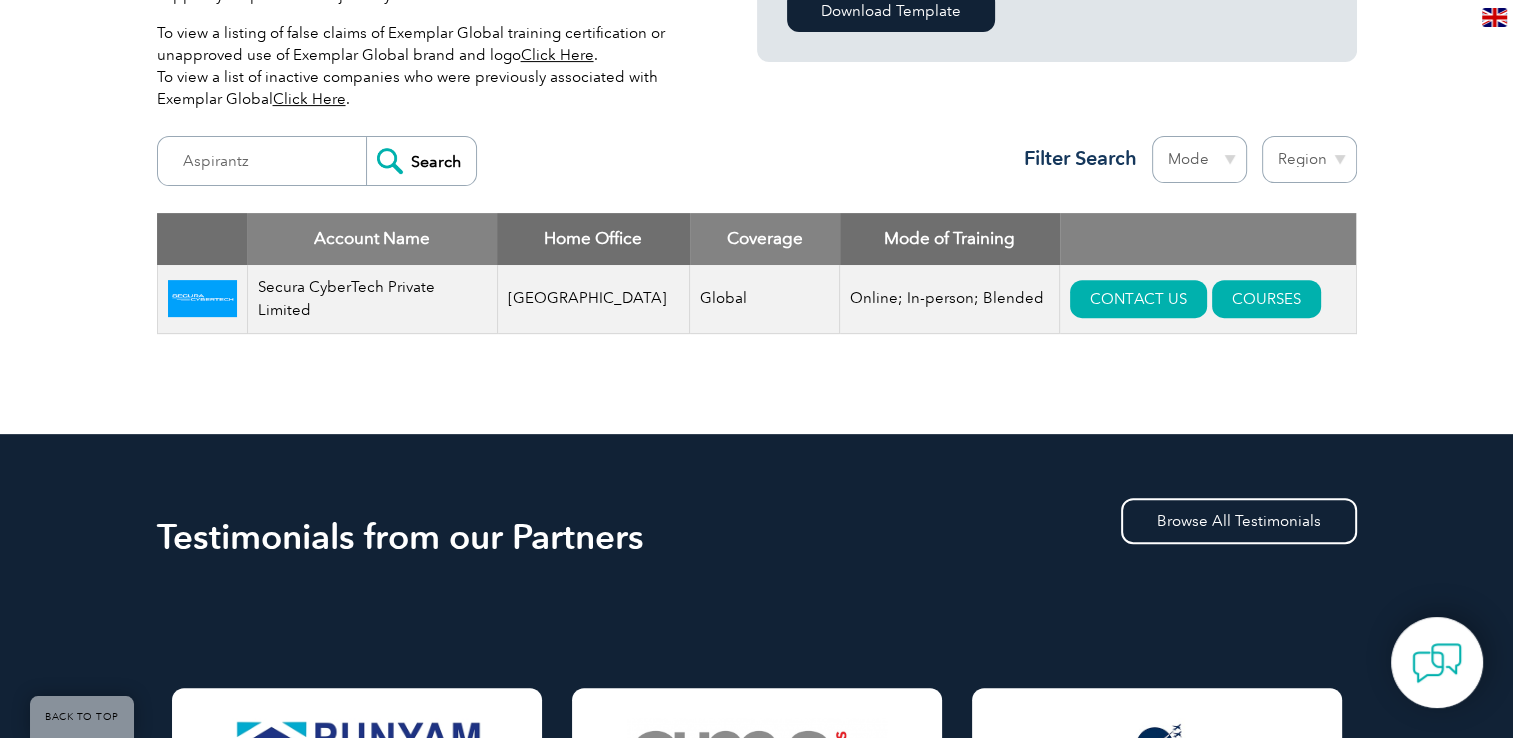 click on "Search" at bounding box center [421, 161] 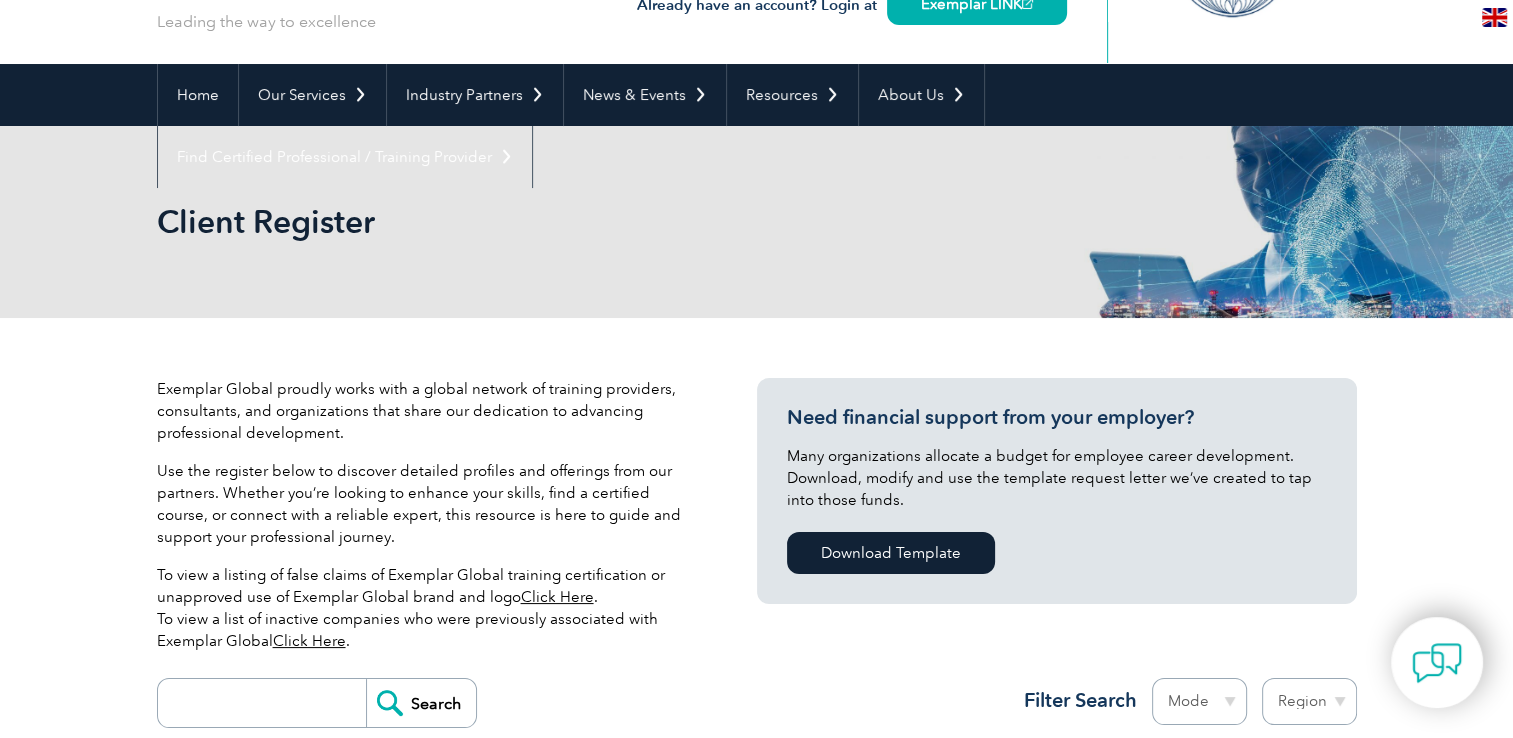 scroll, scrollTop: 790, scrollLeft: 0, axis: vertical 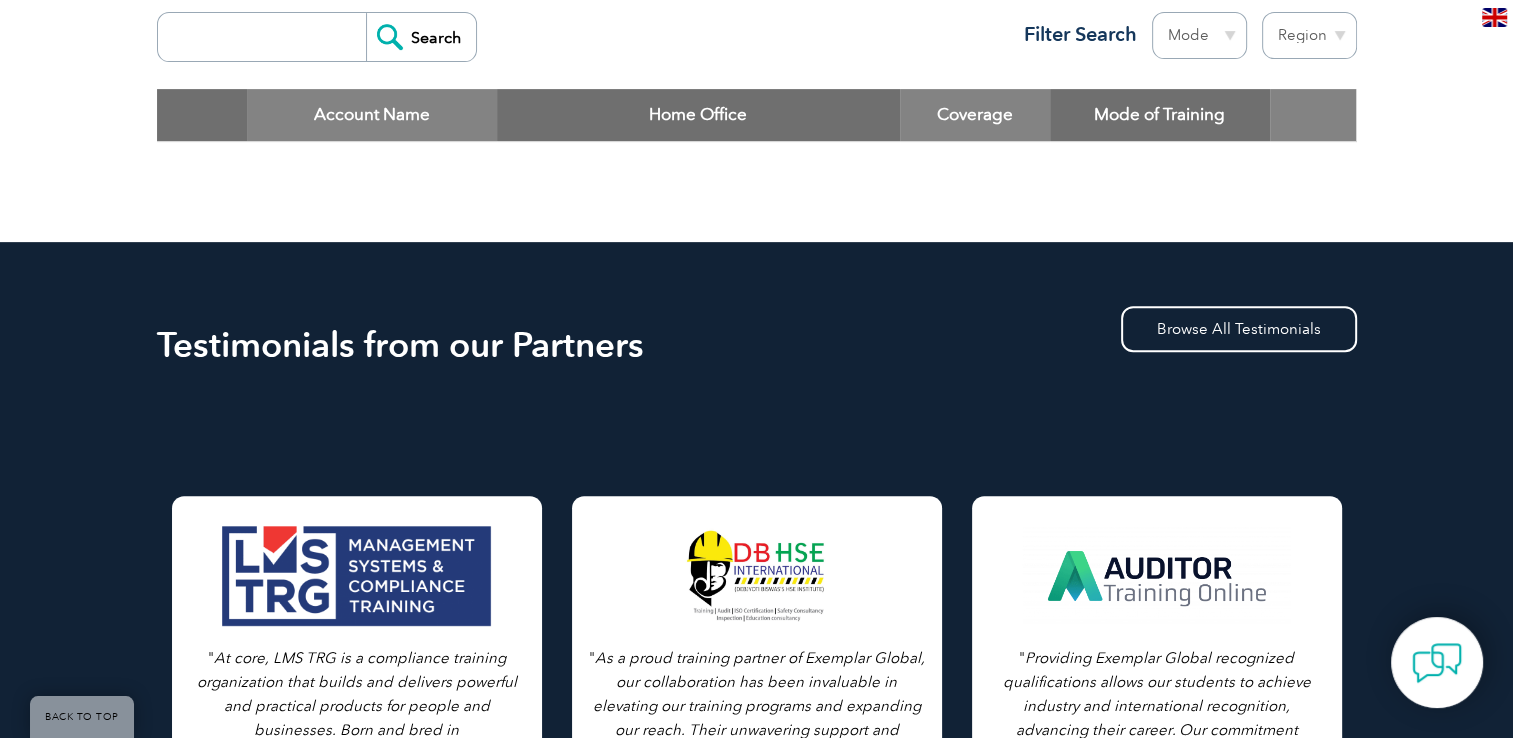click at bounding box center (267, 37) 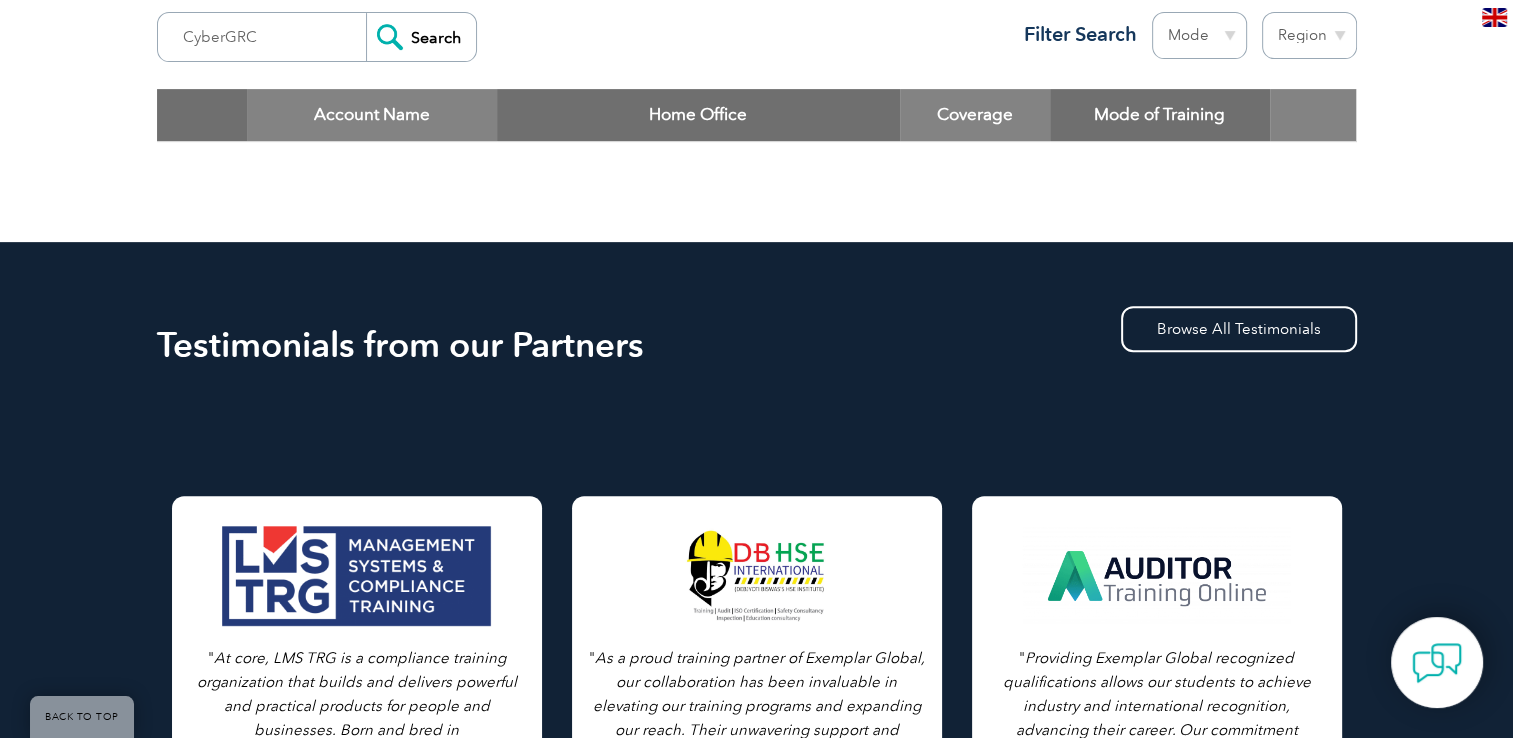click on "Search" at bounding box center (421, 37) 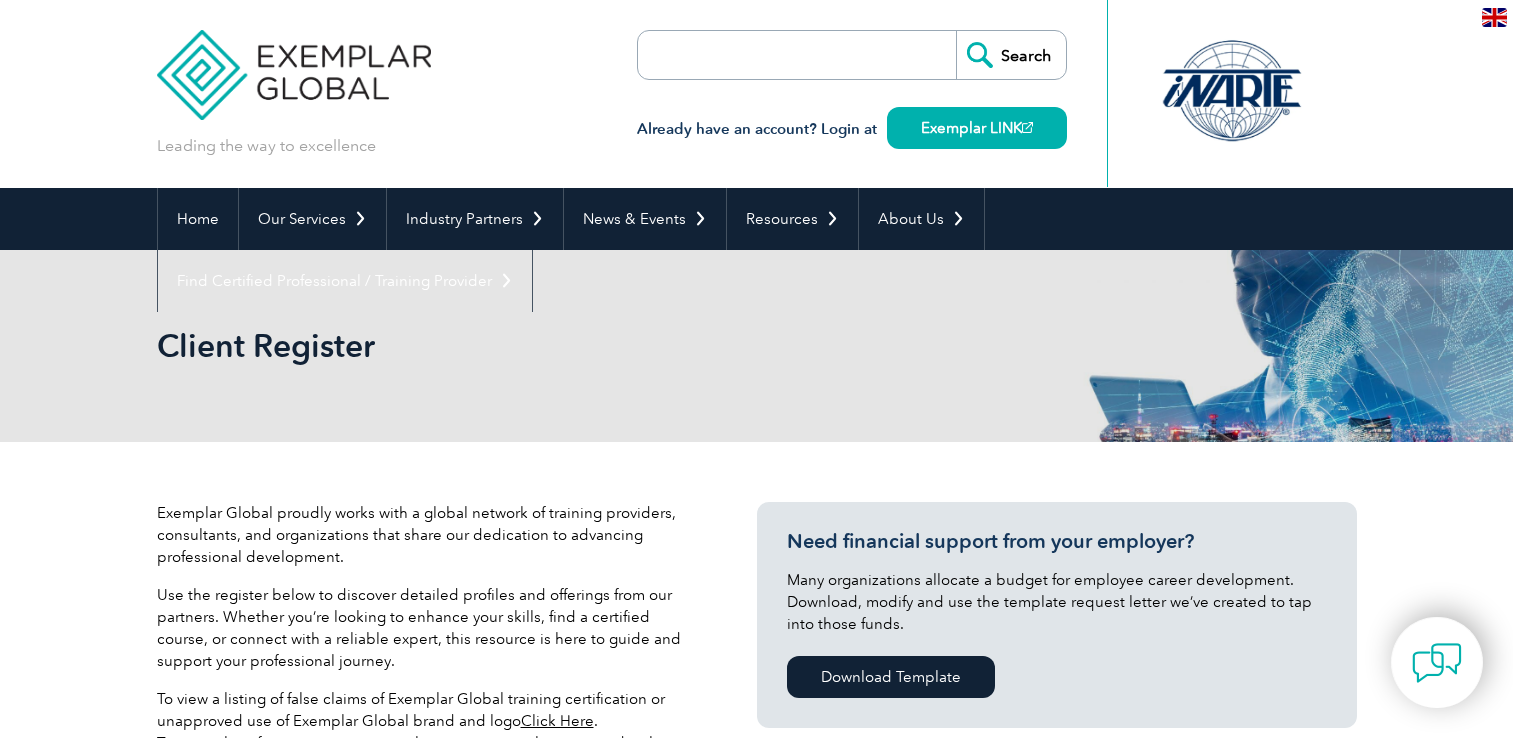 scroll, scrollTop: 0, scrollLeft: 0, axis: both 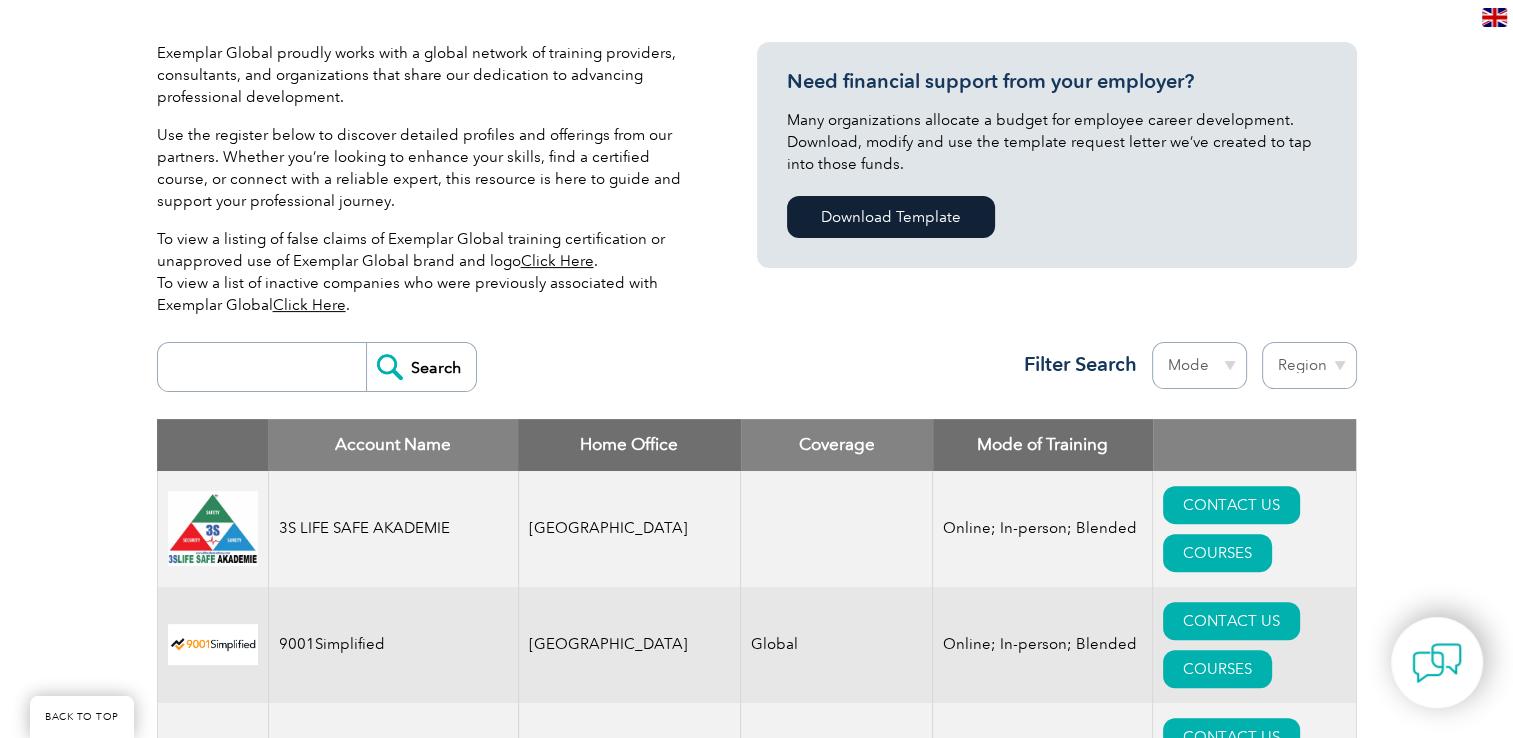 click on "Click Here" at bounding box center [309, 305] 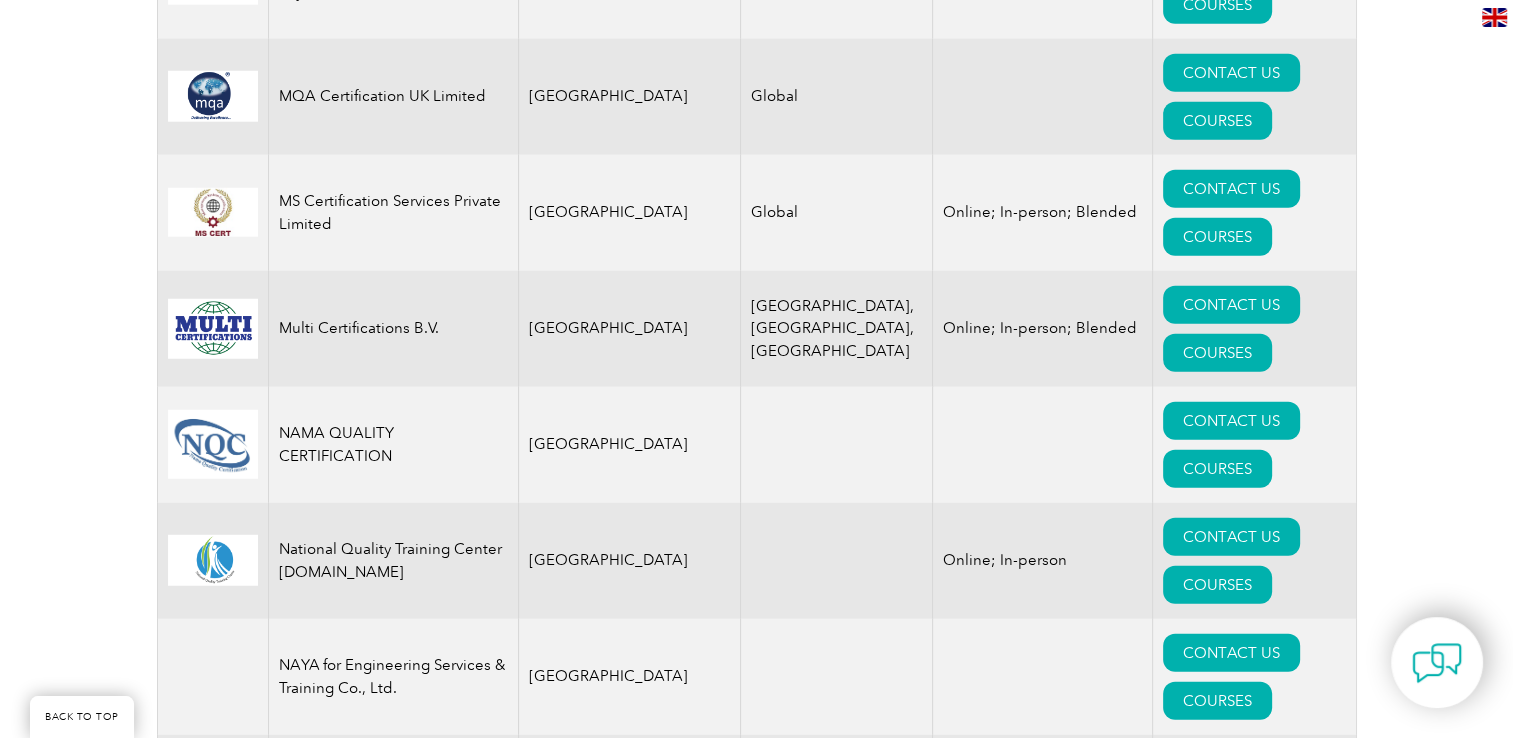 scroll, scrollTop: 19792, scrollLeft: 0, axis: vertical 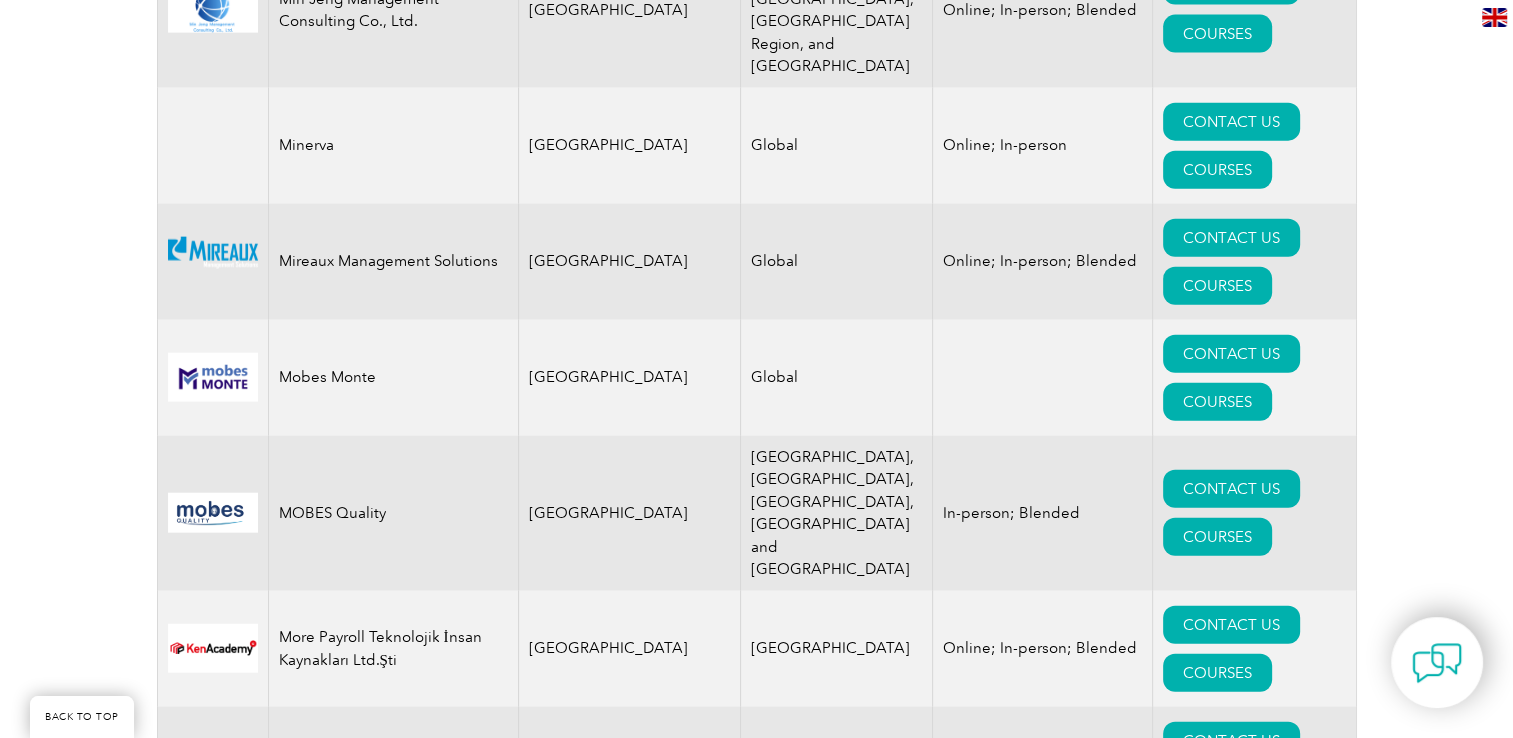 click on "CONTACT US" at bounding box center (1231, 8428) 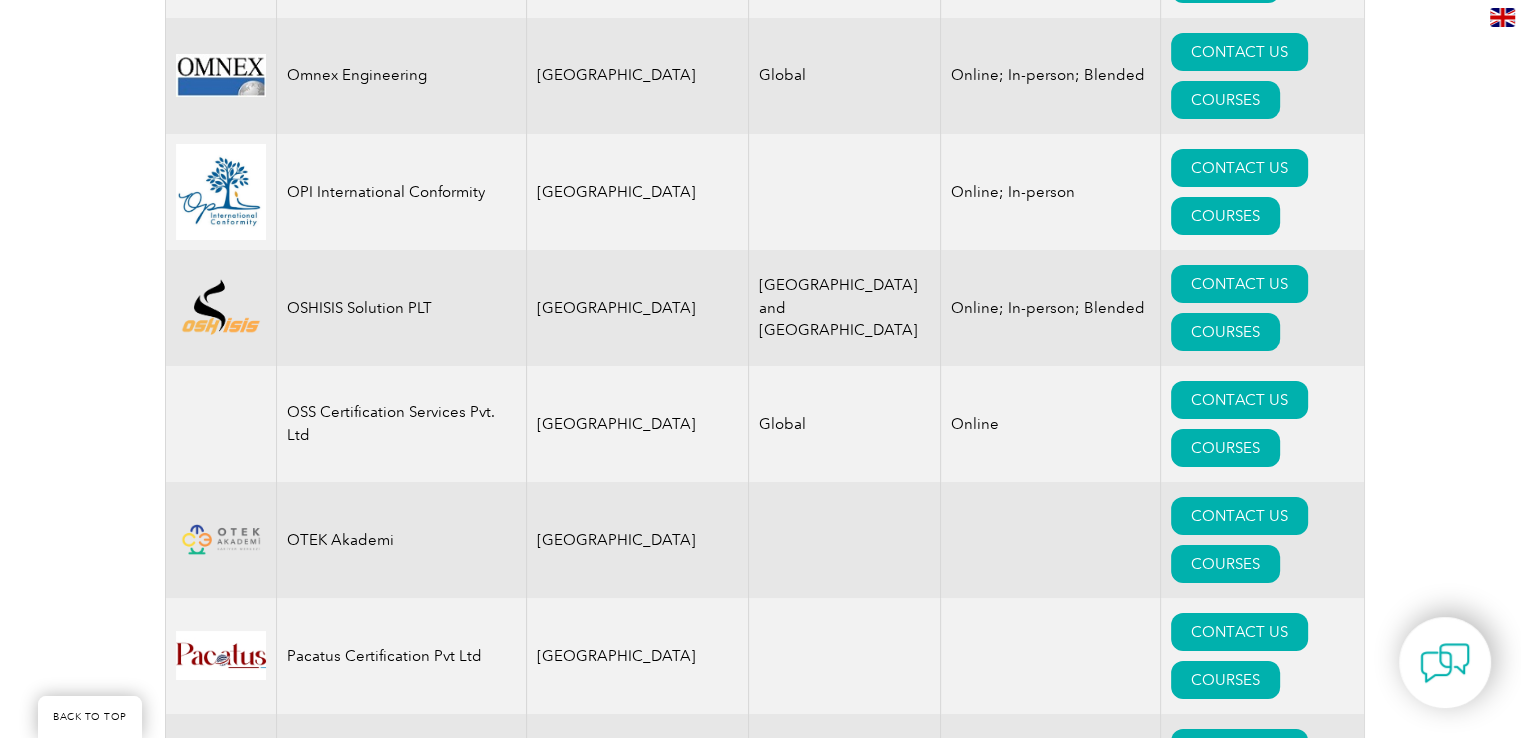 scroll, scrollTop: 23126, scrollLeft: 0, axis: vertical 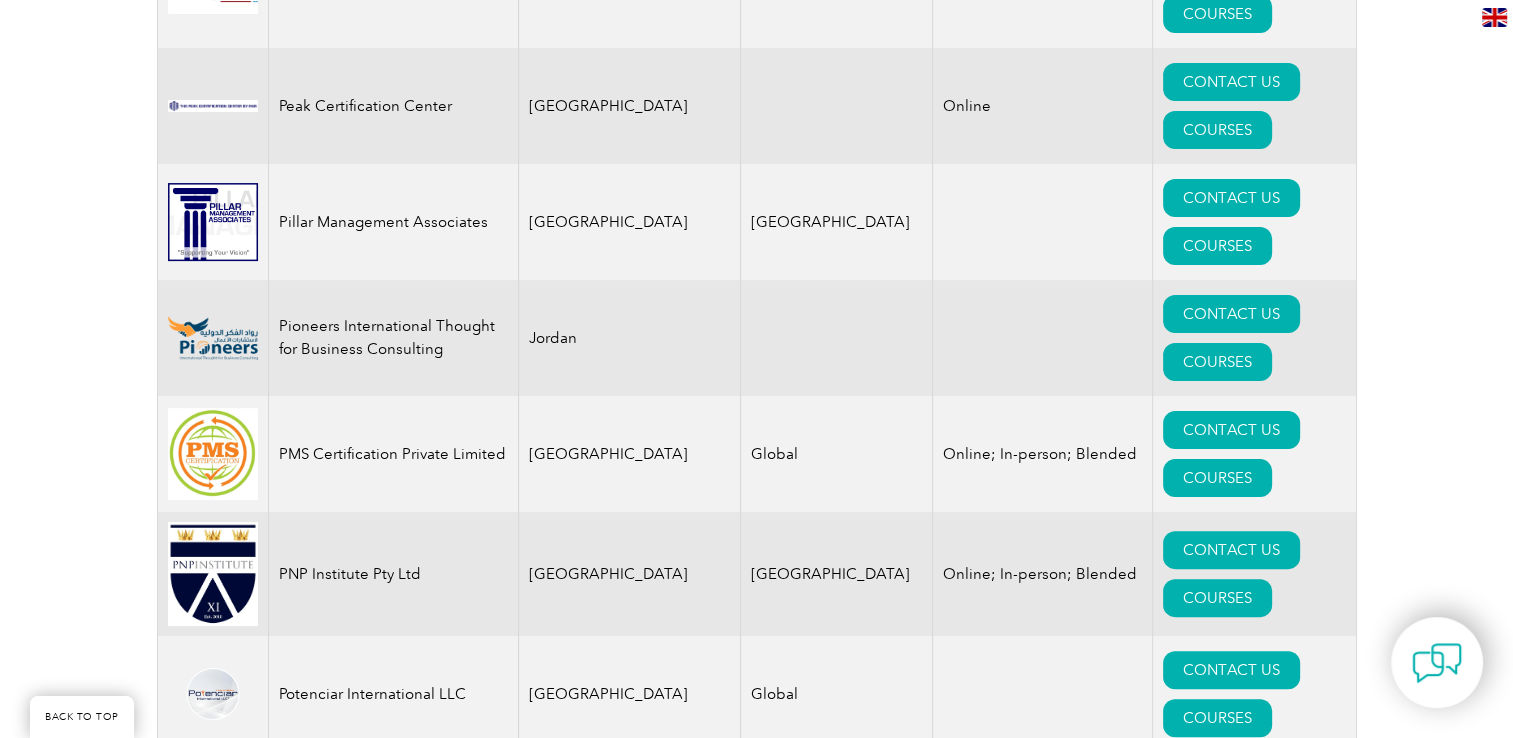 click on "COURSES" at bounding box center (1217, 10134) 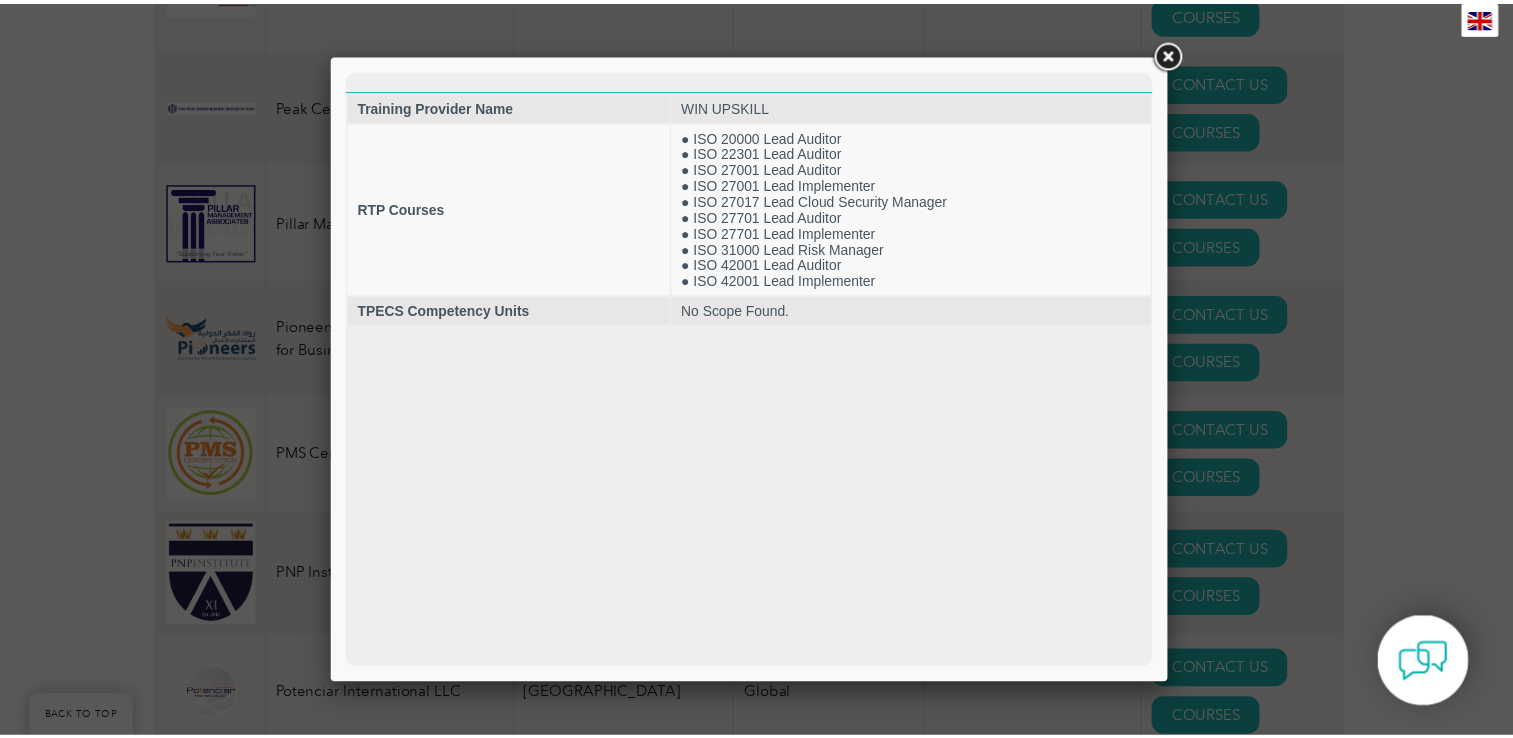scroll, scrollTop: 0, scrollLeft: 0, axis: both 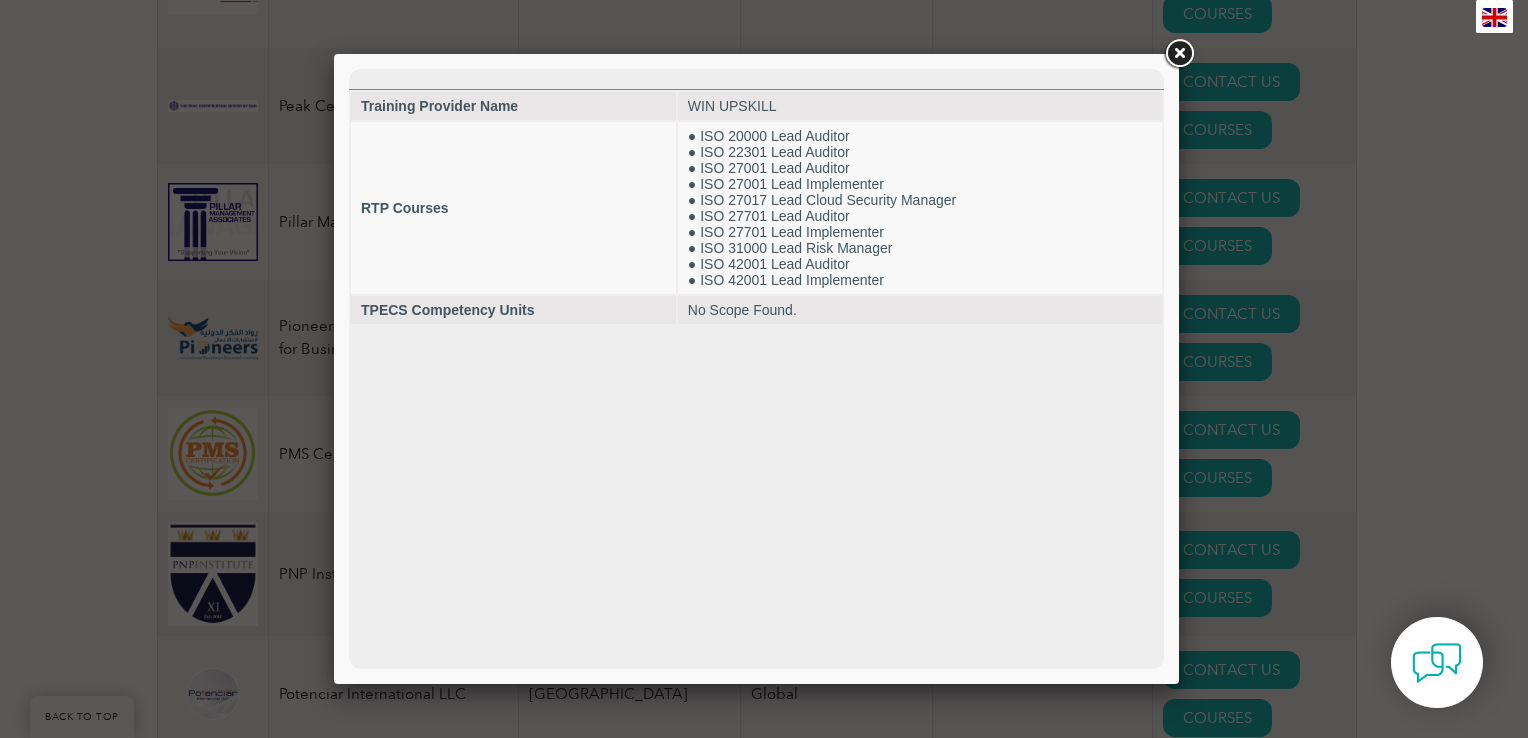 click at bounding box center [1179, 54] 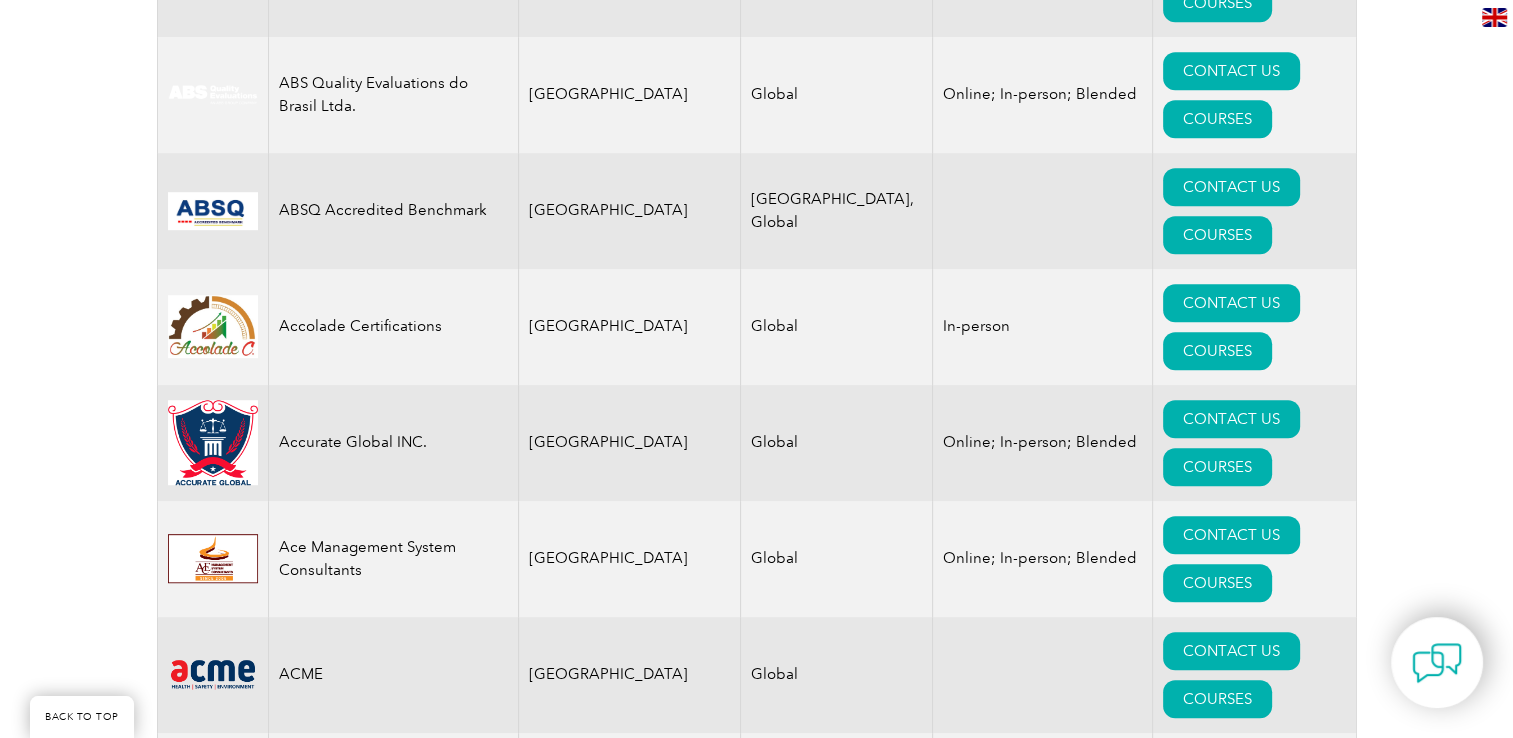 scroll, scrollTop: 0, scrollLeft: 0, axis: both 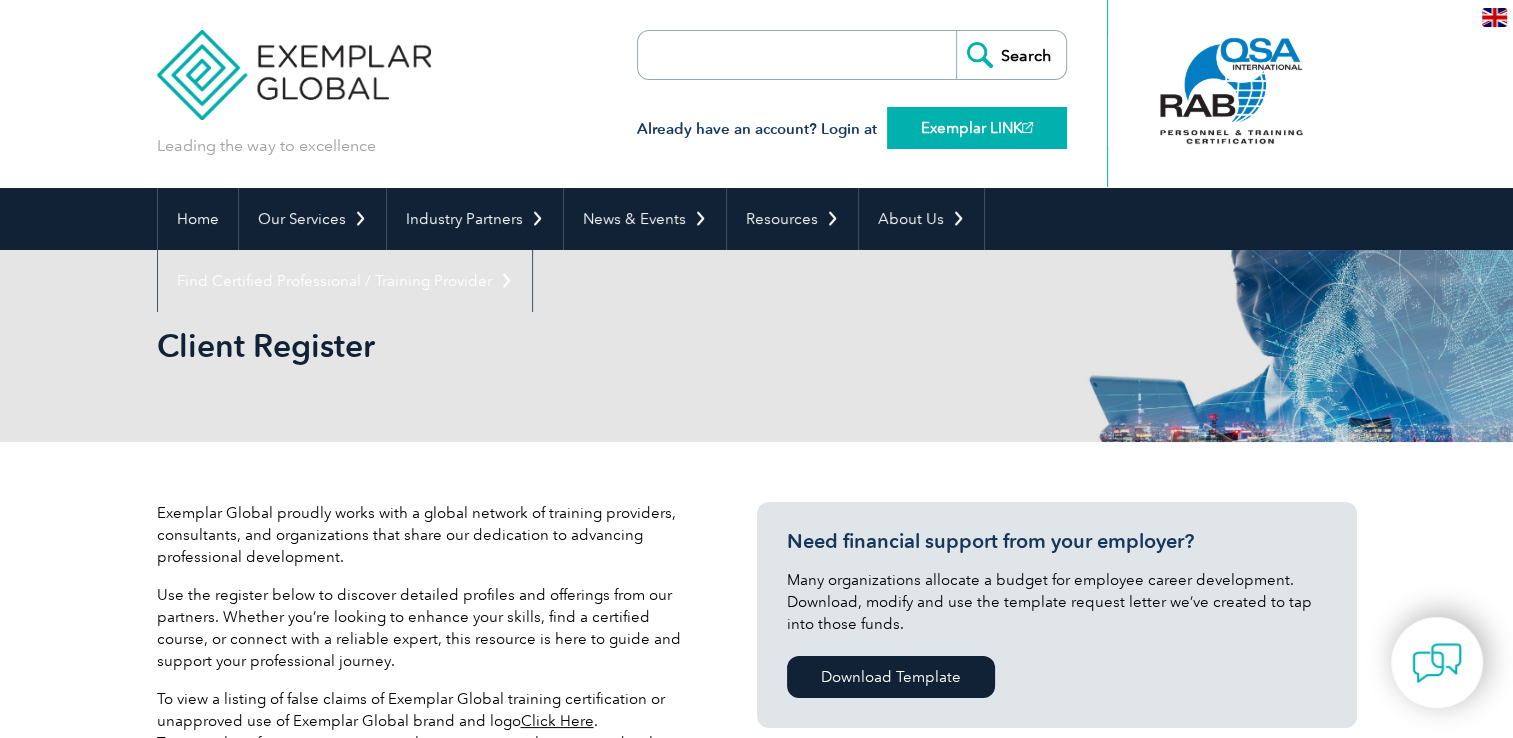 drag, startPoint x: 841, startPoint y: 134, endPoint x: 901, endPoint y: 130, distance: 60.133186 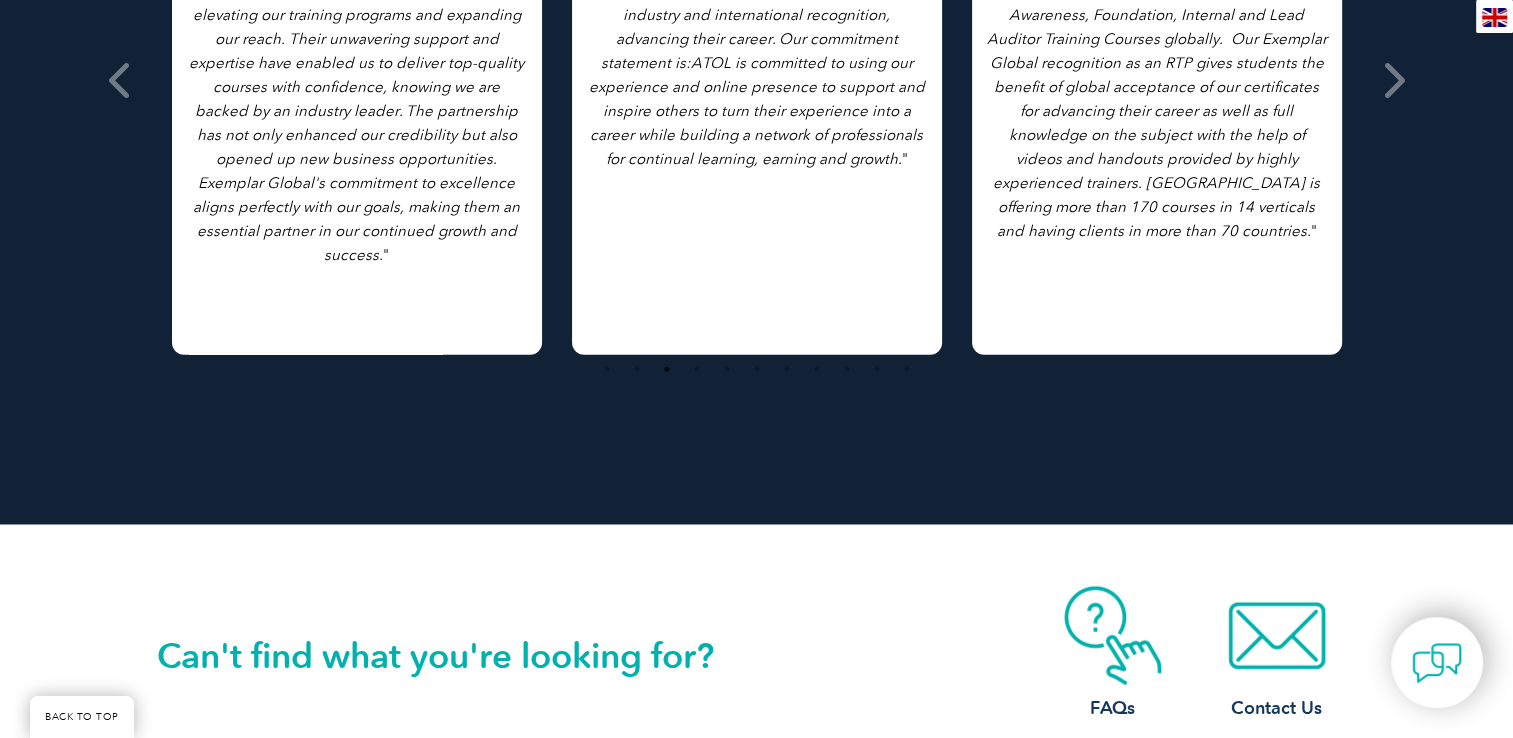 scroll, scrollTop: 3312, scrollLeft: 0, axis: vertical 